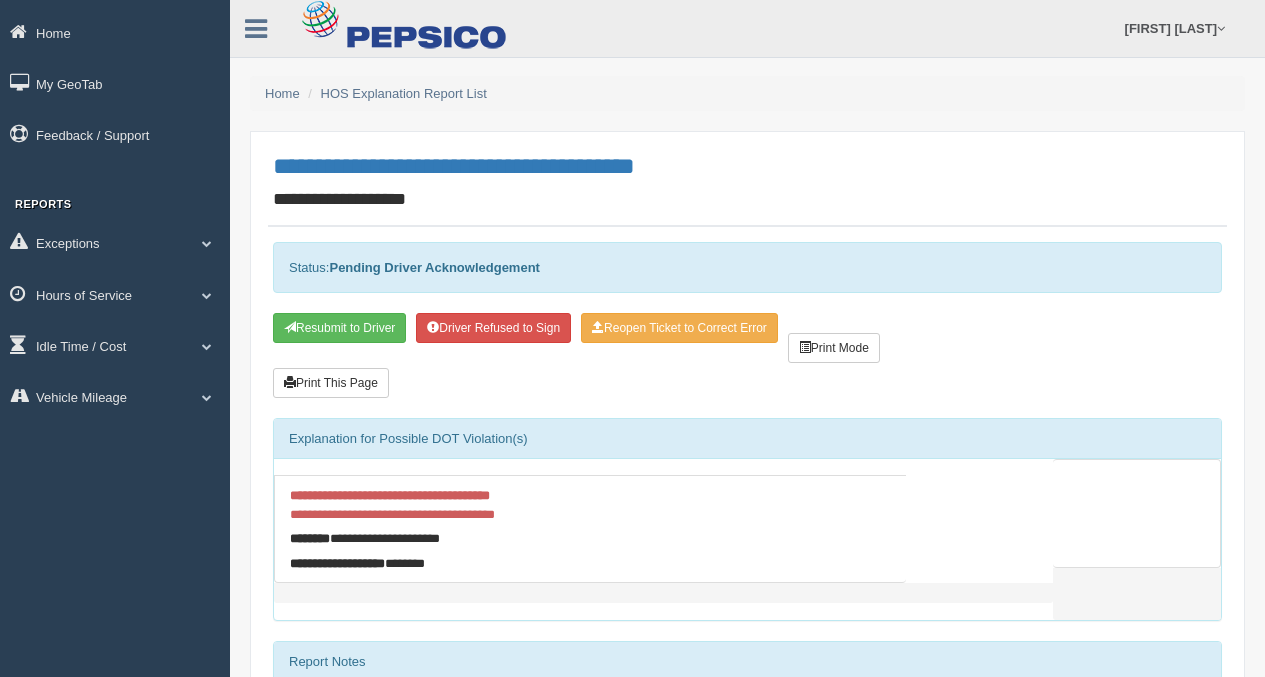 scroll, scrollTop: 0, scrollLeft: 0, axis: both 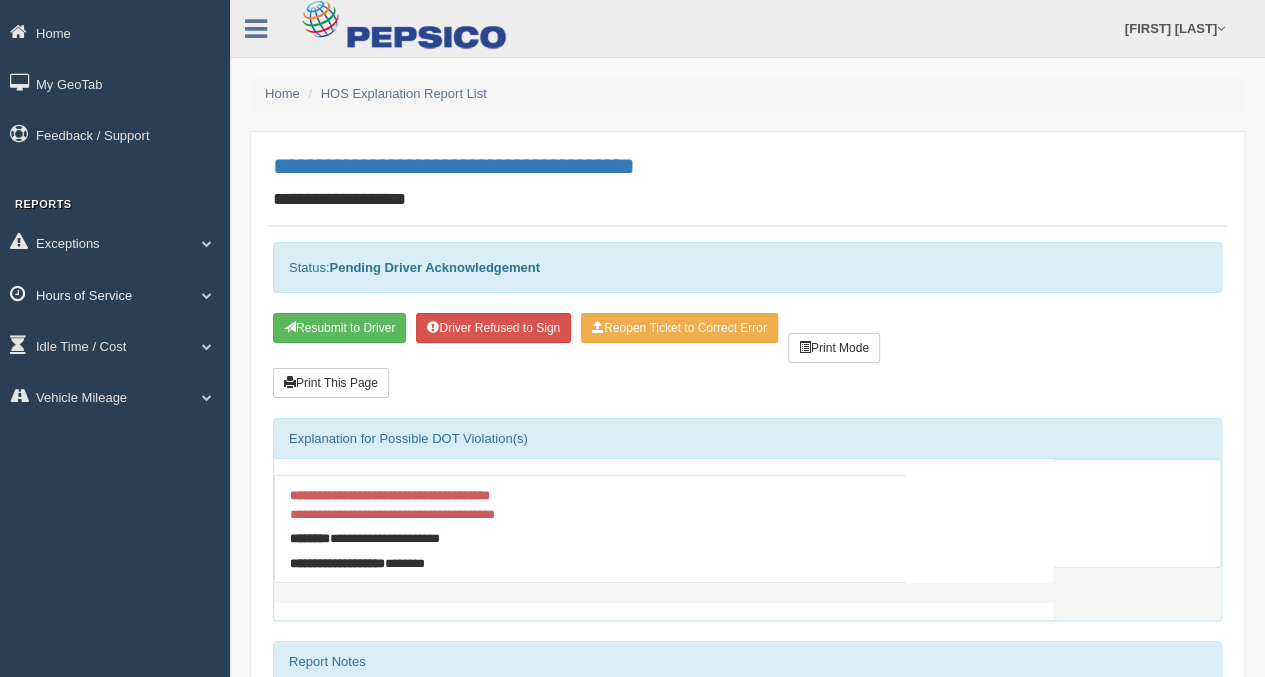 click on "Hours of Service" at bounding box center [115, 294] 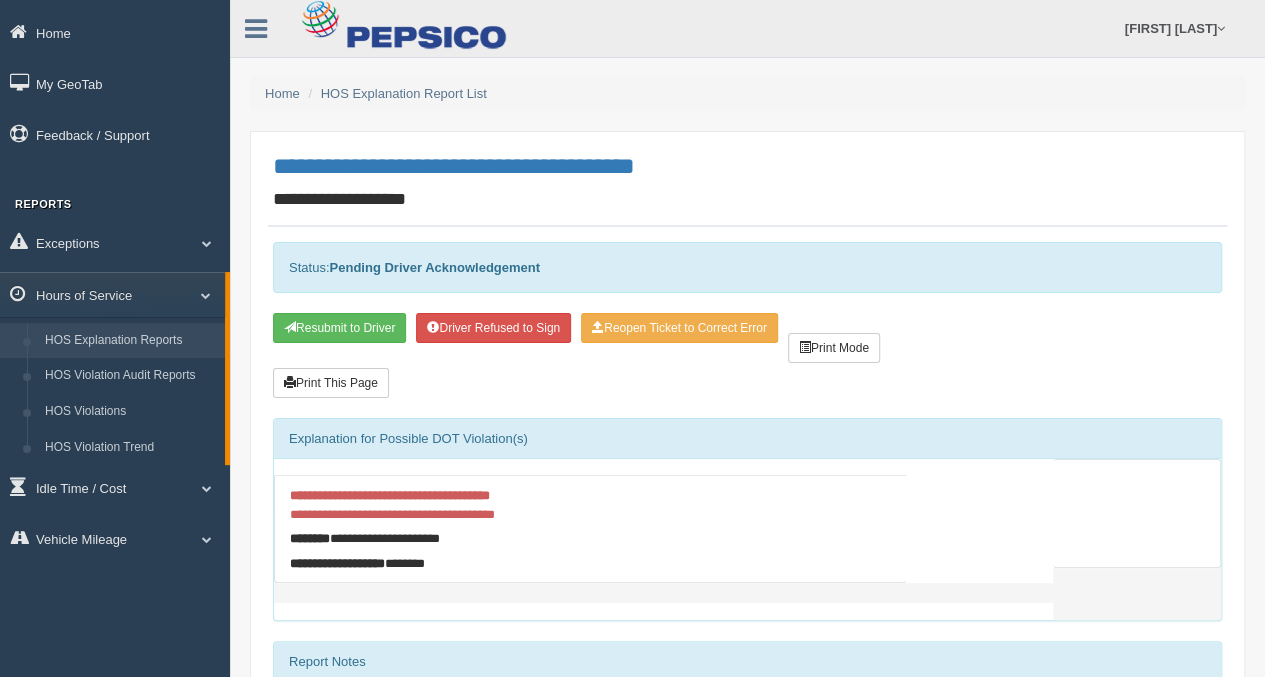 click on "HOS Explanation Reports" at bounding box center (130, 341) 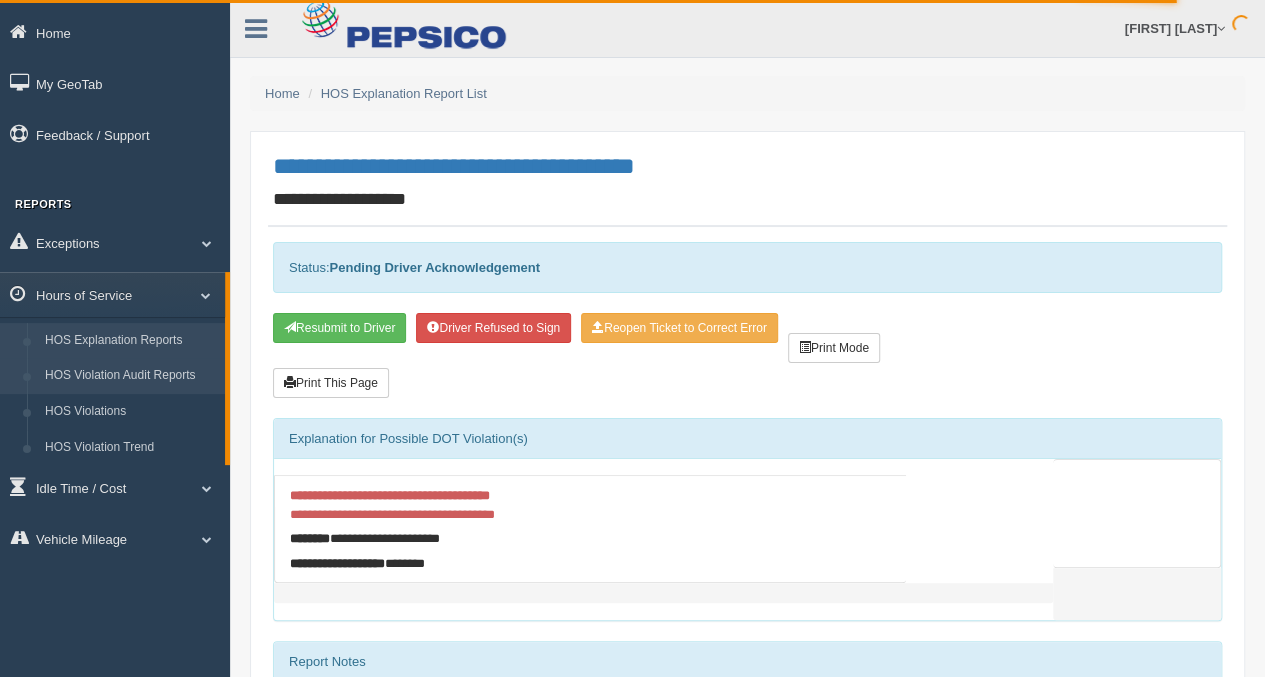 click on "HOS Violation Audit Reports" at bounding box center [130, 376] 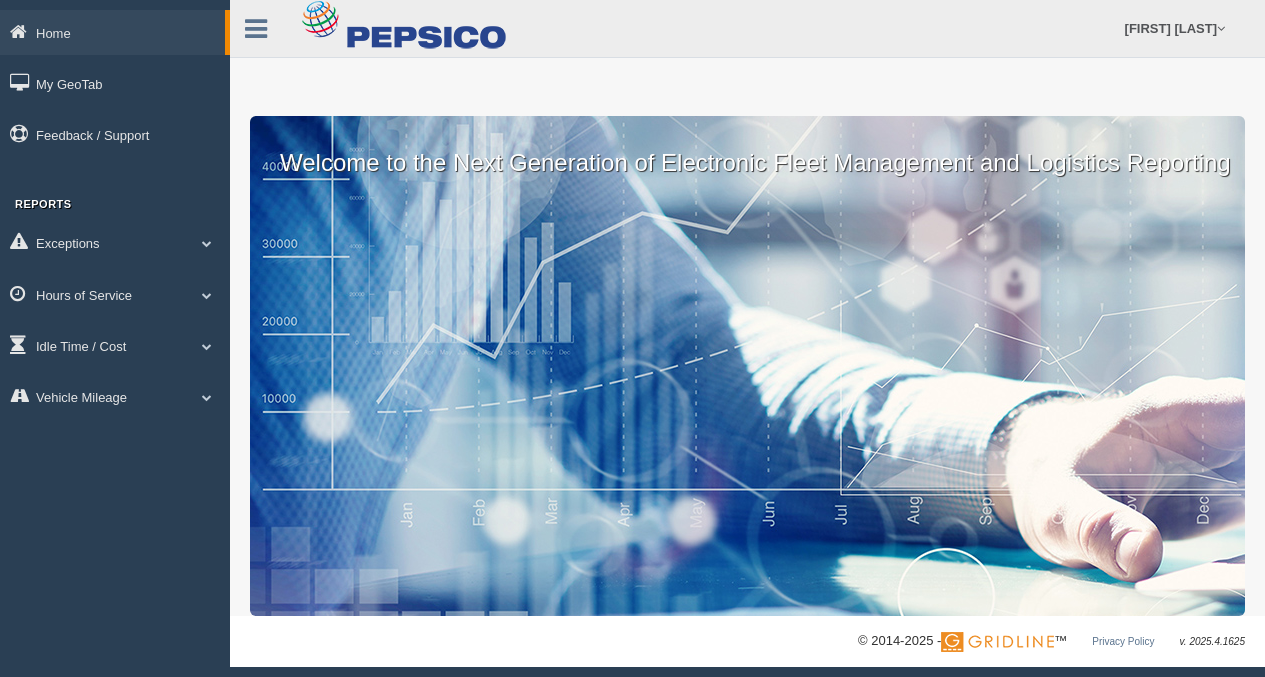 scroll, scrollTop: 0, scrollLeft: 0, axis: both 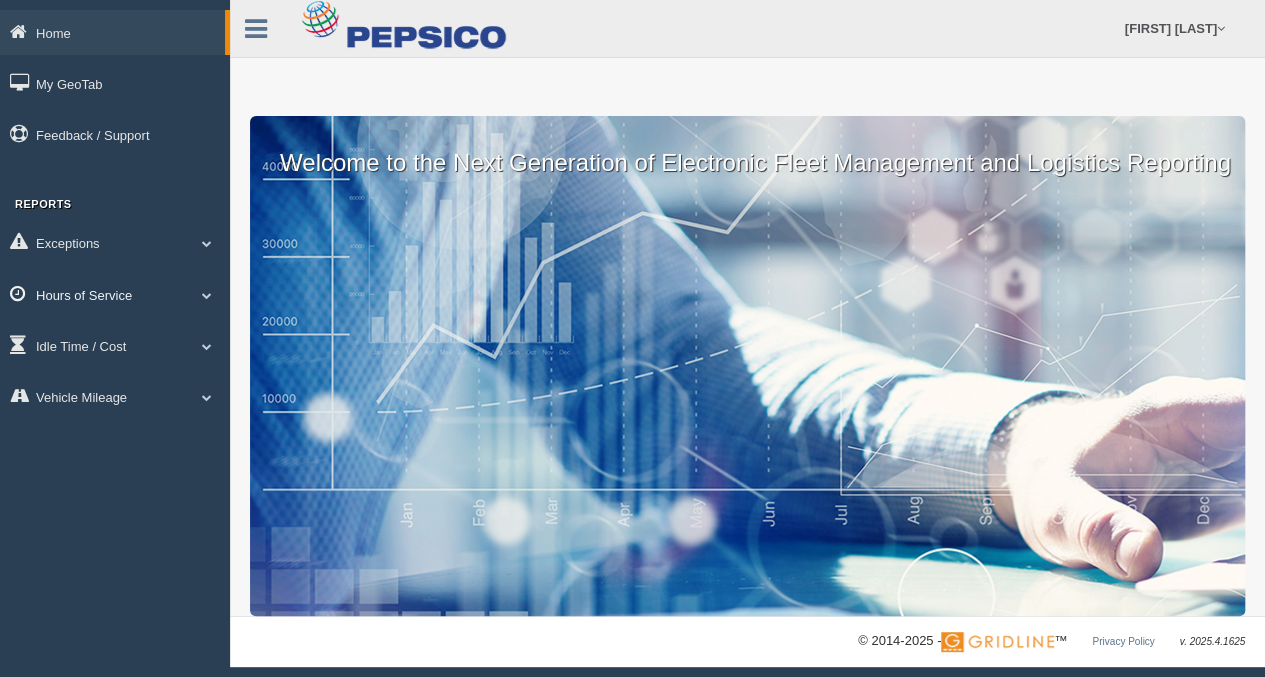 click on "Hours of Service" at bounding box center (115, 294) 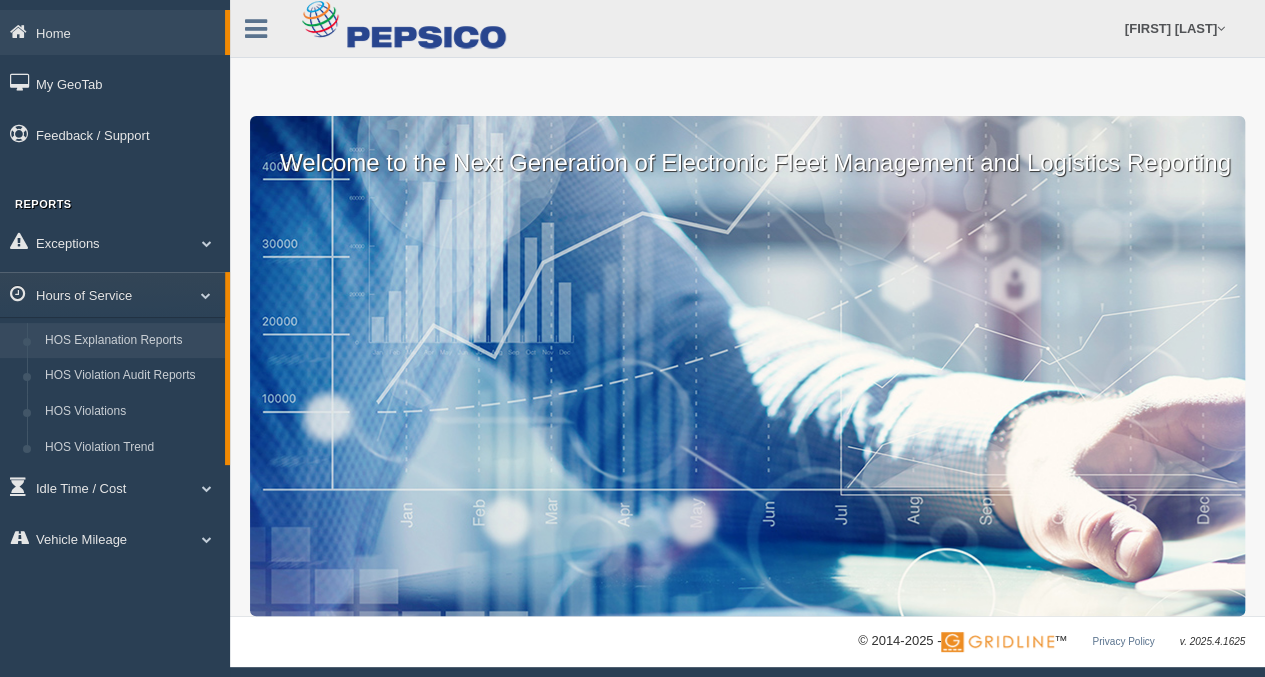 click on "HOS Explanation Reports" at bounding box center [130, 341] 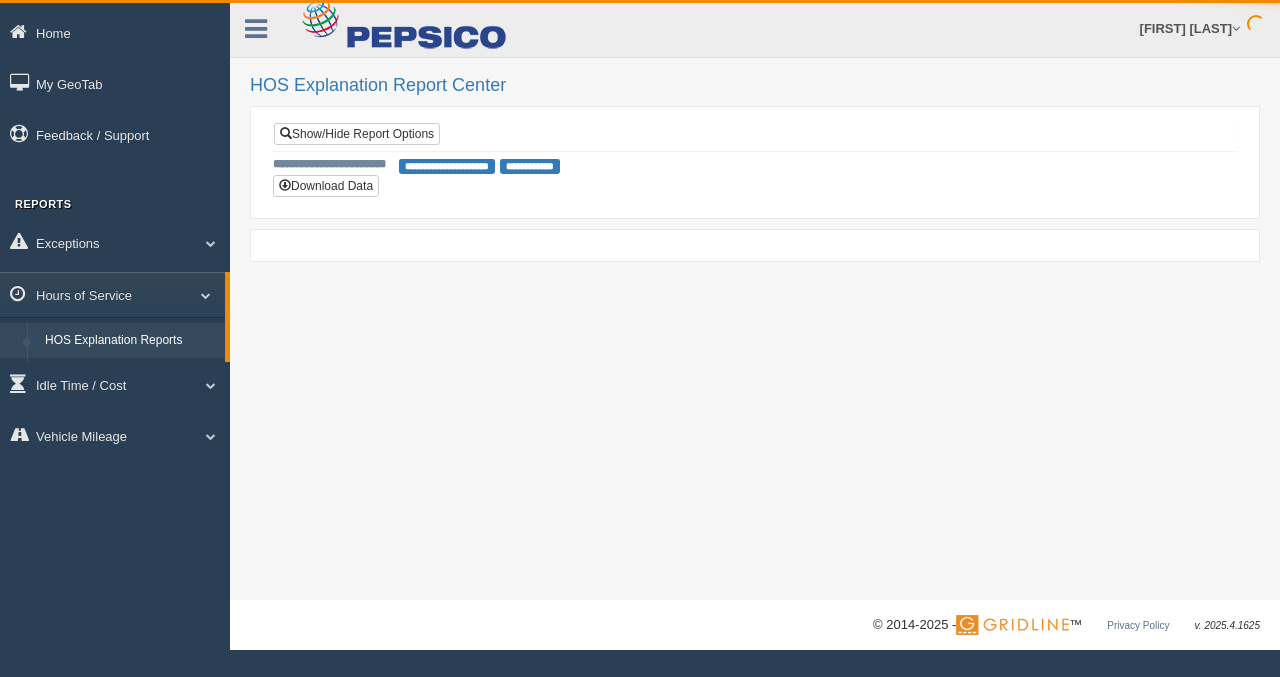 scroll, scrollTop: 0, scrollLeft: 0, axis: both 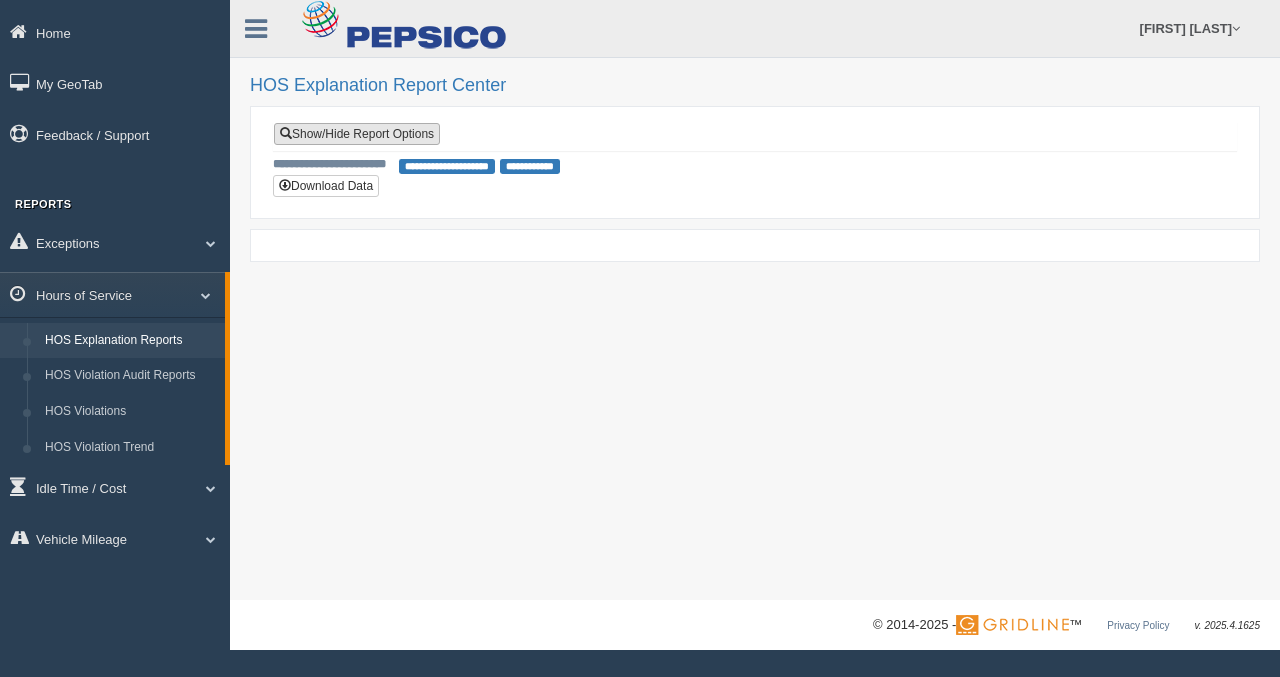 click on "Show/Hide Report Options" at bounding box center (357, 134) 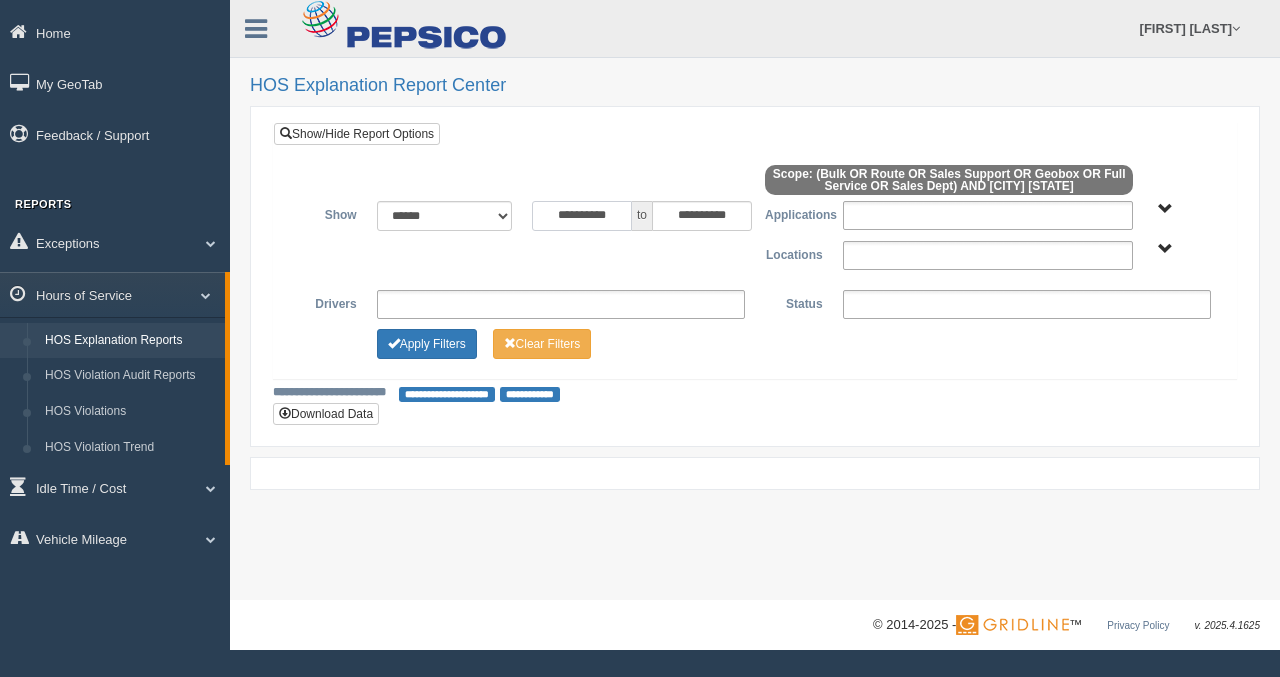 click on "**********" at bounding box center (582, 216) 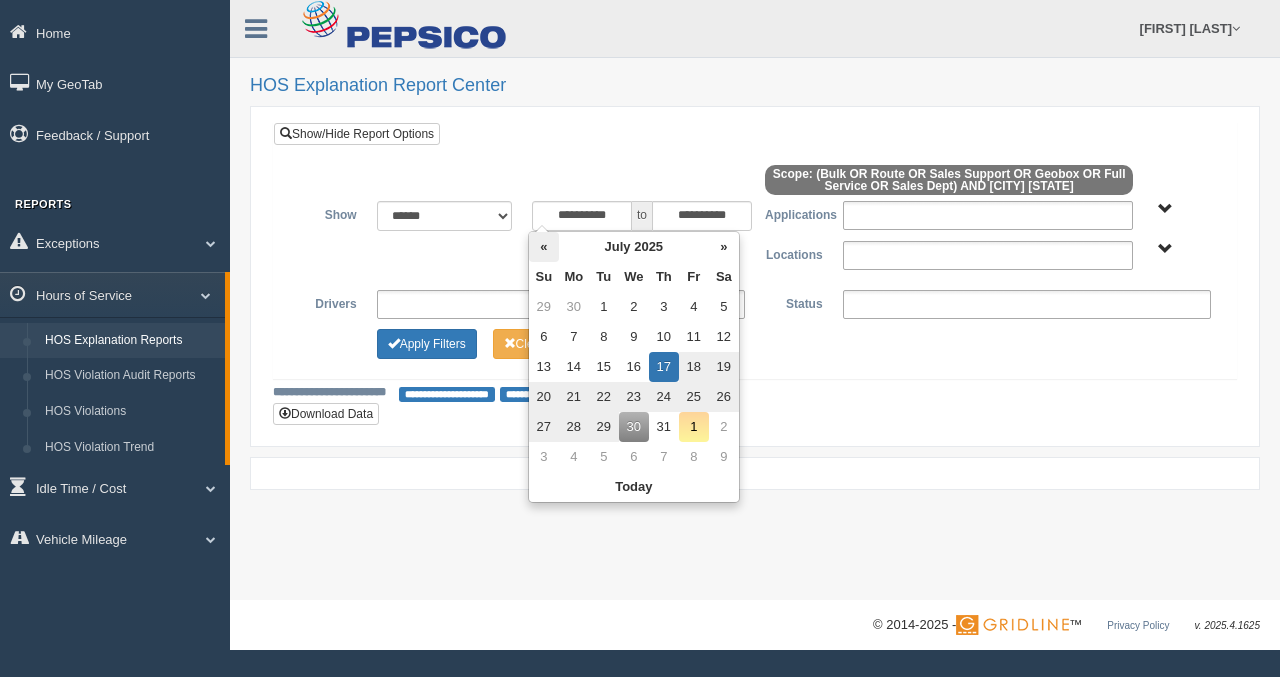 click on "«" at bounding box center [544, 247] 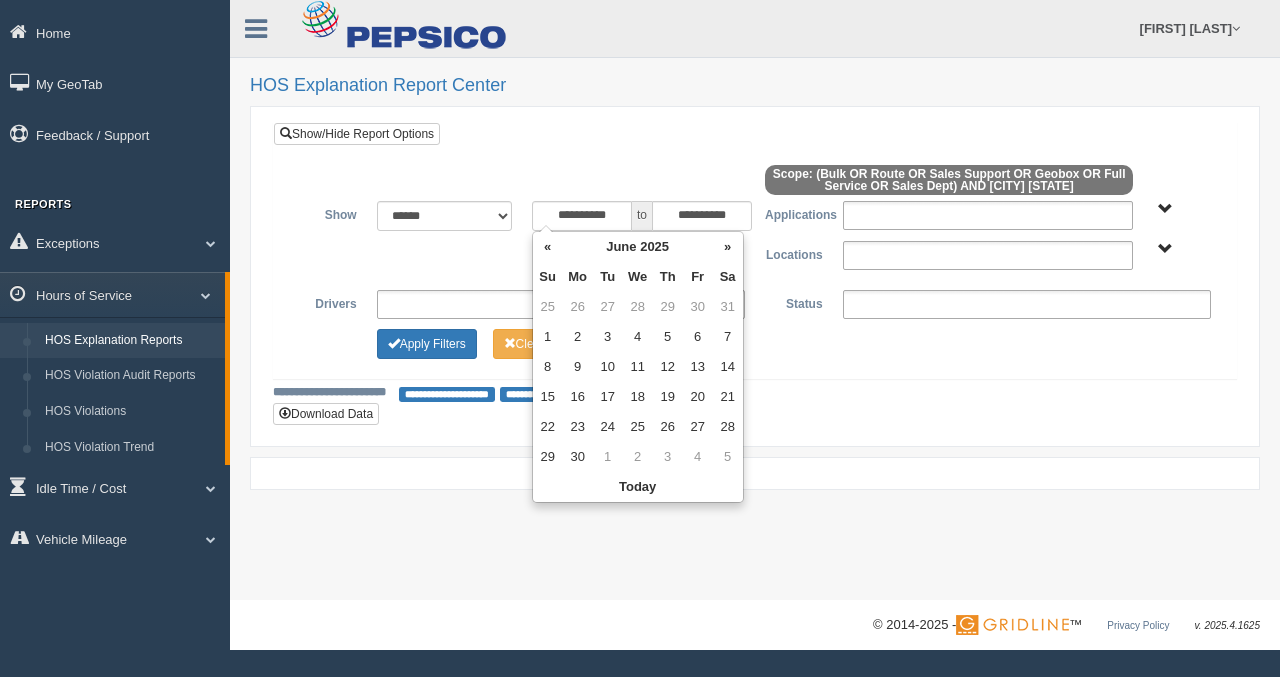 click on "«" at bounding box center [548, 247] 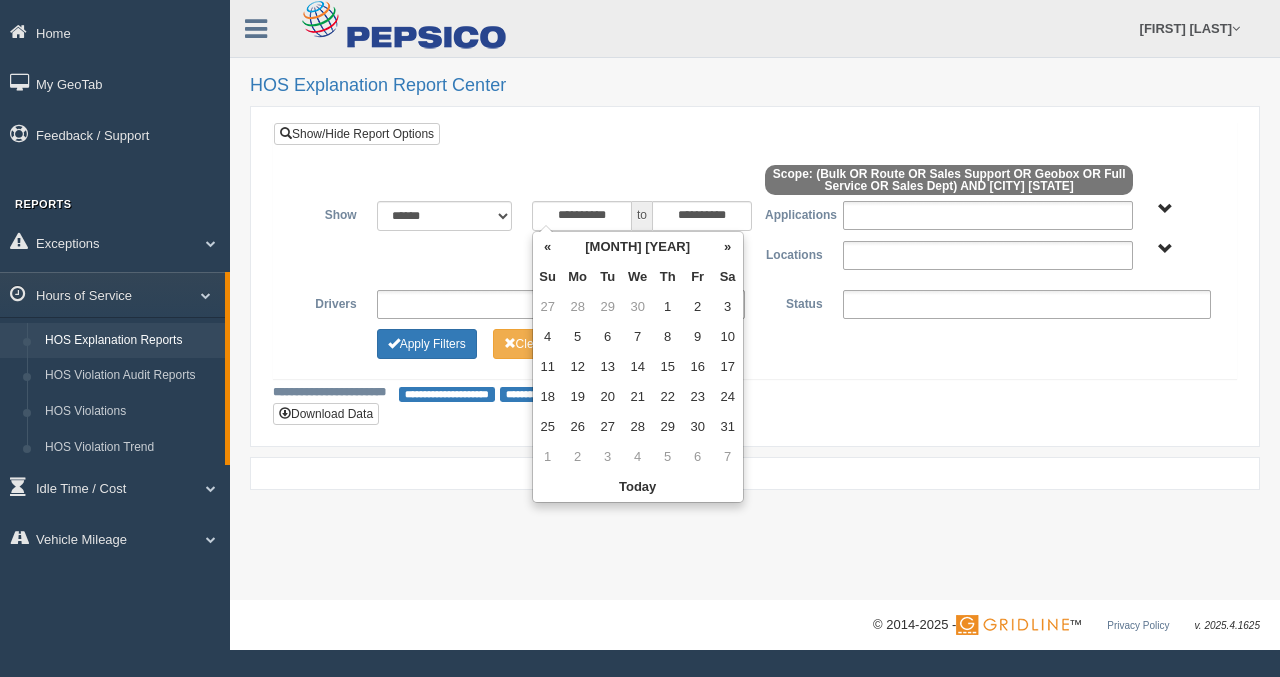 click on "«" at bounding box center (548, 247) 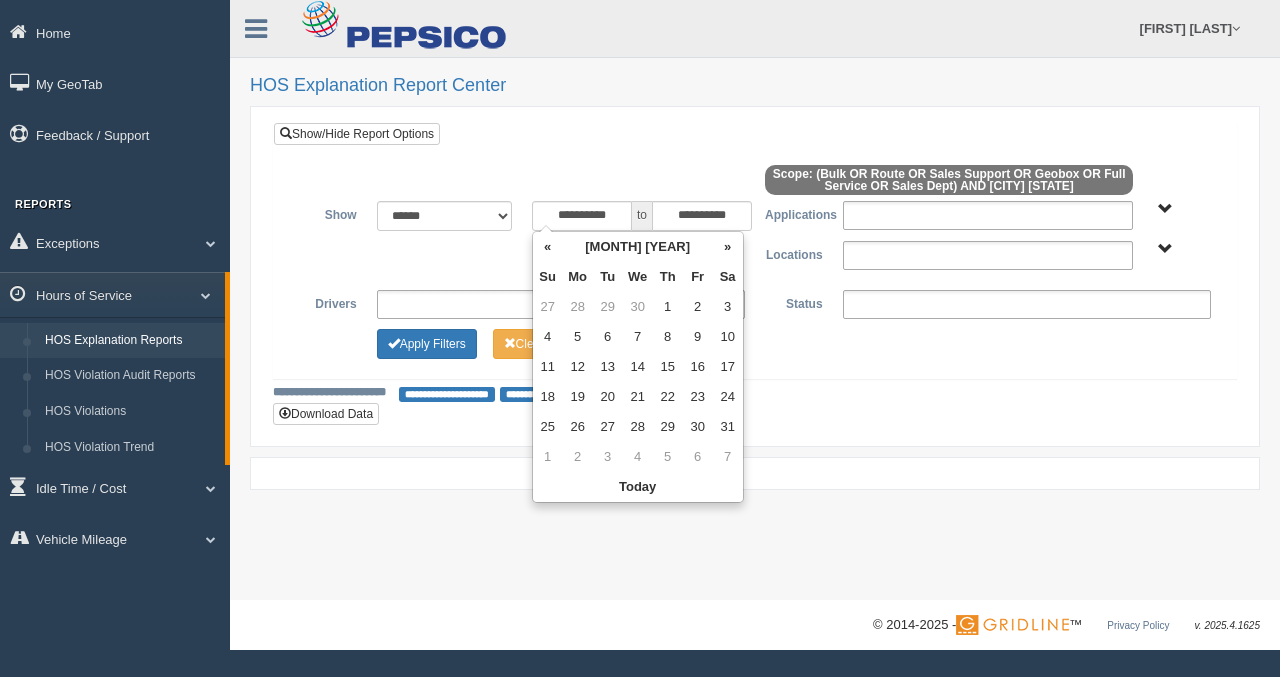 click on "«" at bounding box center (548, 247) 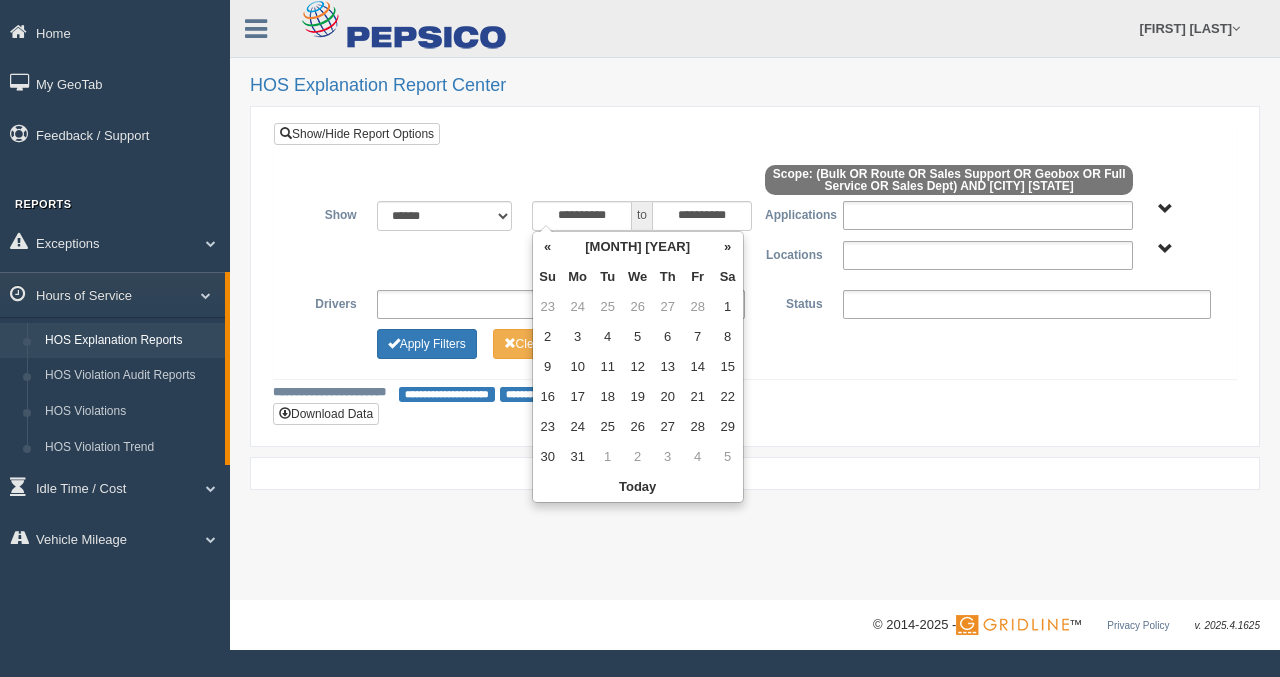 click on "«" at bounding box center (548, 247) 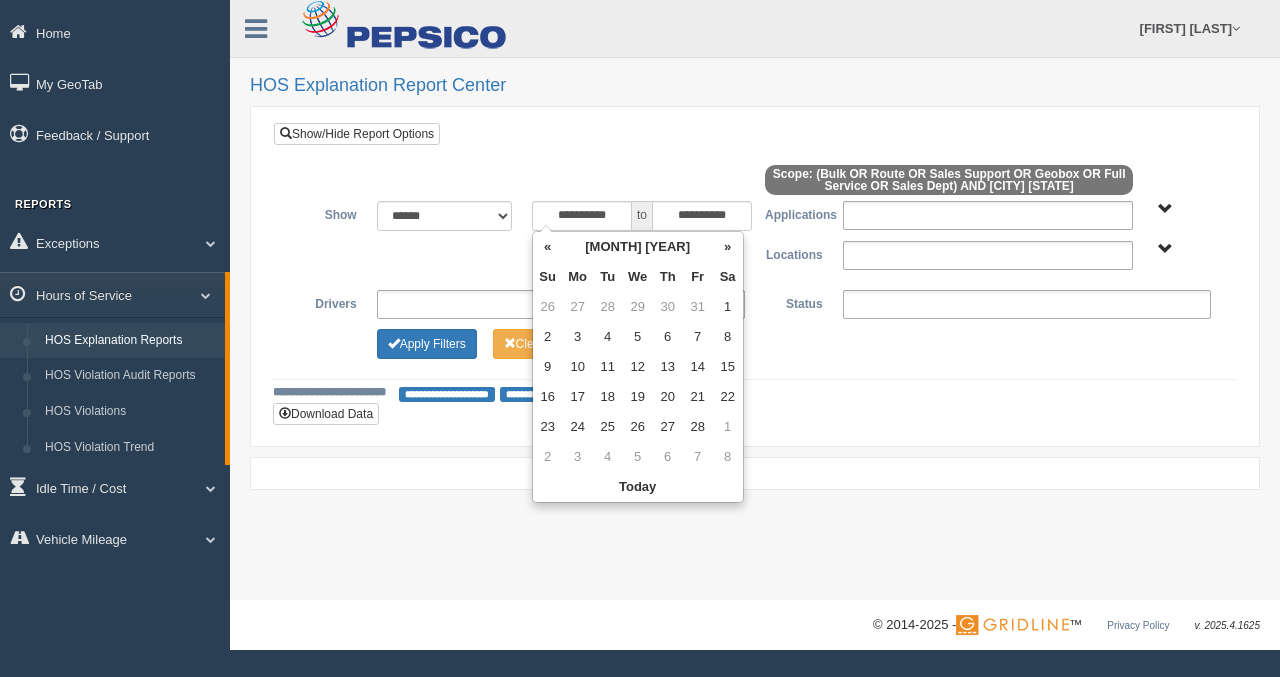 click on "«" at bounding box center [548, 247] 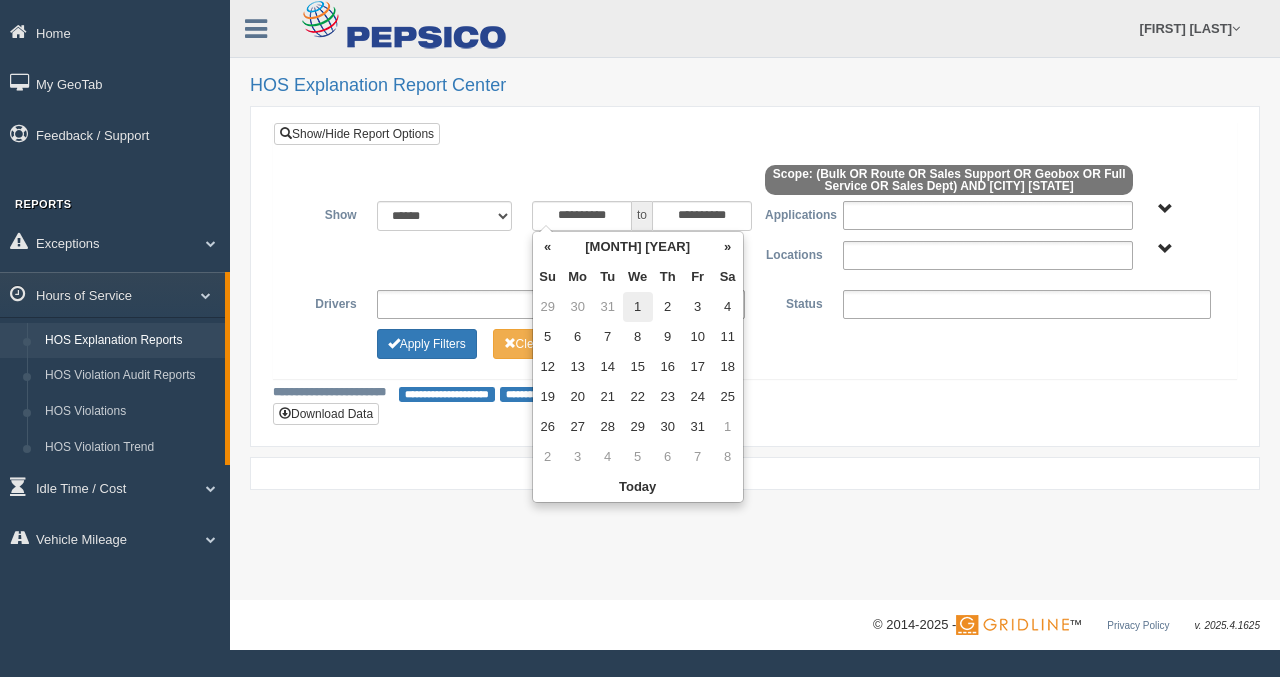 click on "1" at bounding box center [638, 307] 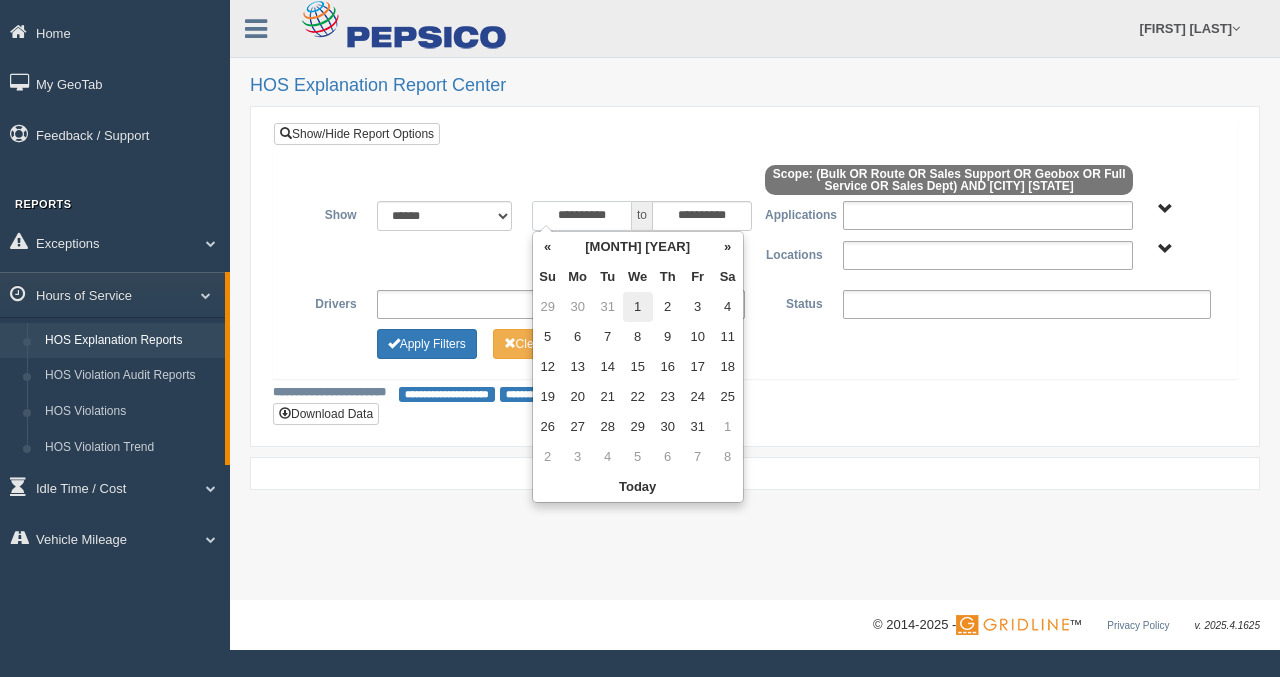 type on "**********" 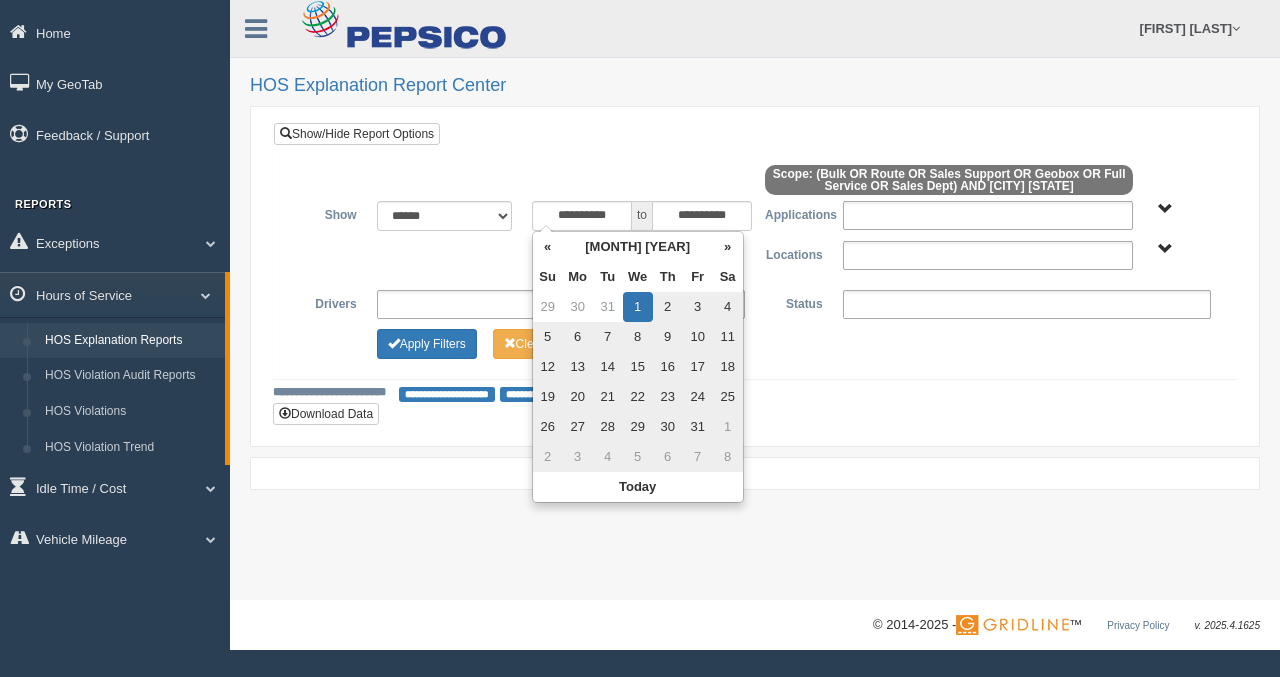 click on "**********" at bounding box center (755, 264) 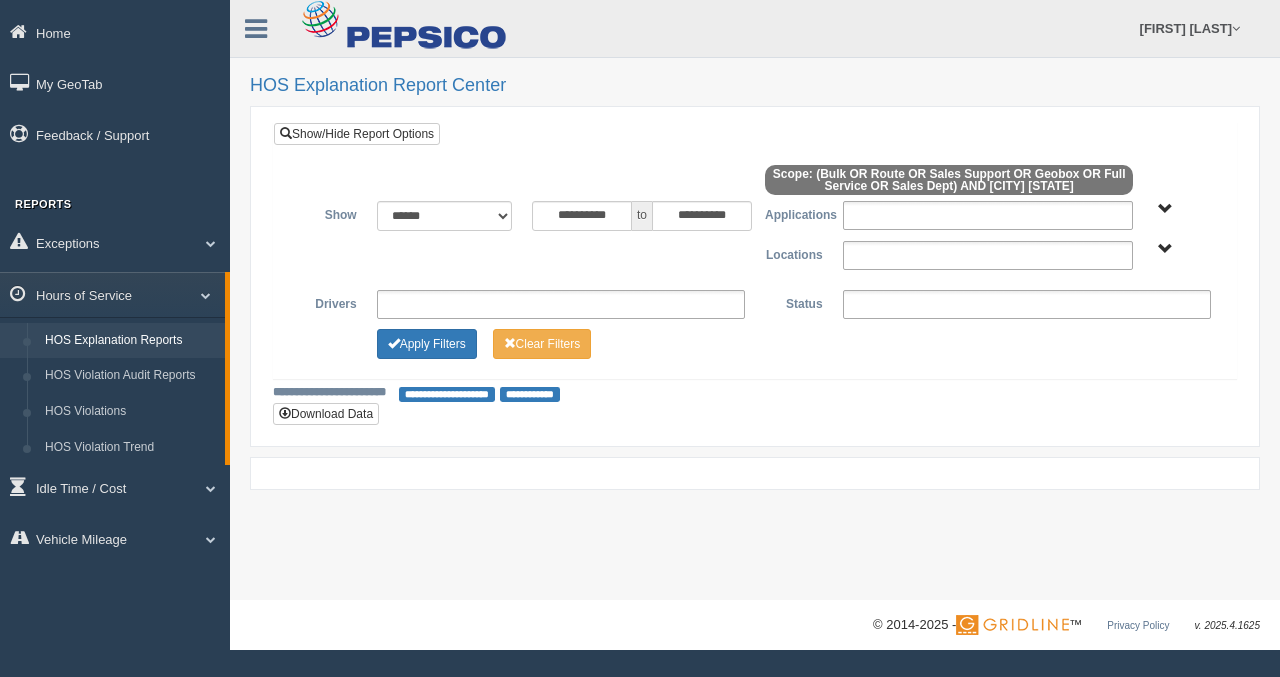click on "Bulk Full Service Geobox Route Sales Dept Sales Support" at bounding box center (1165, 209) 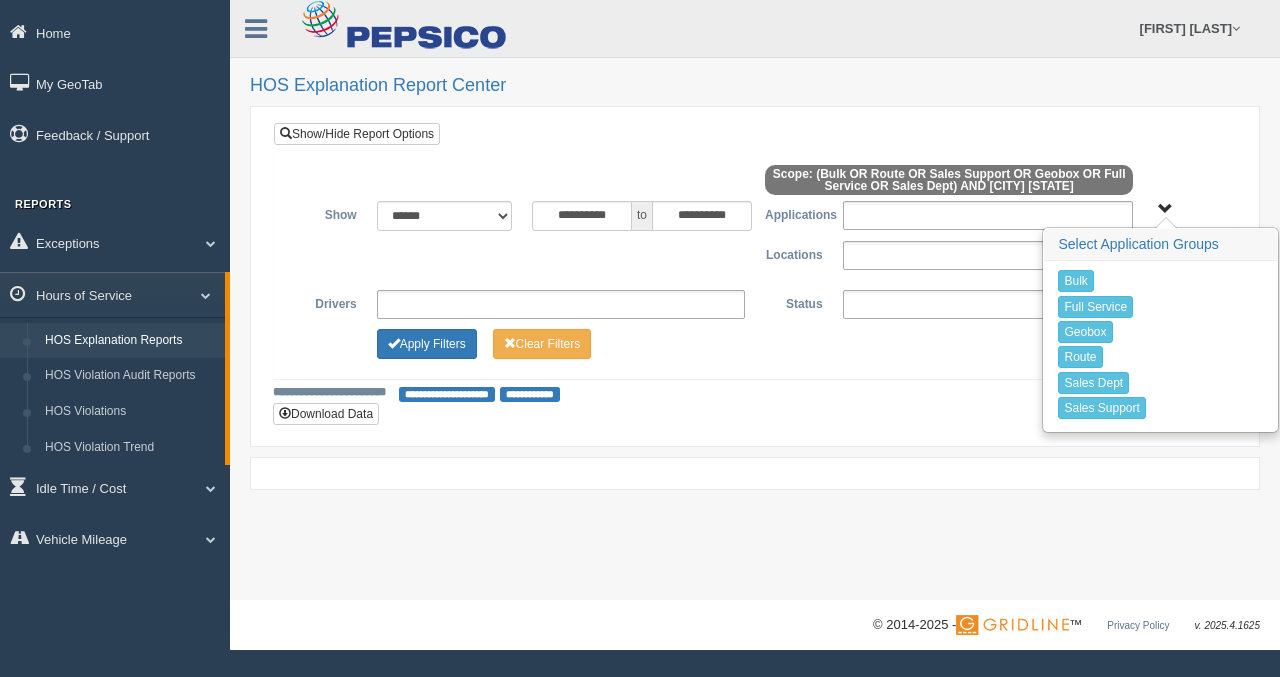 click on "**********" at bounding box center (755, 264) 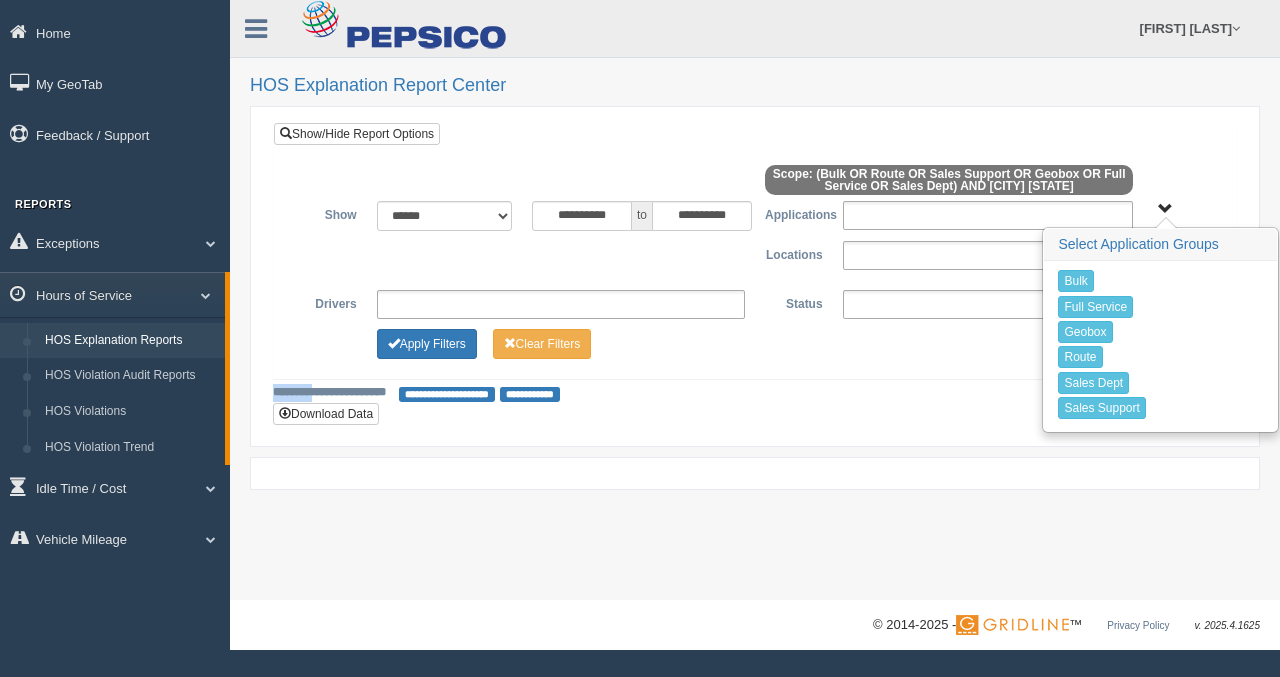 click on "Apply Filters
Clear Filters" at bounding box center [755, 341] 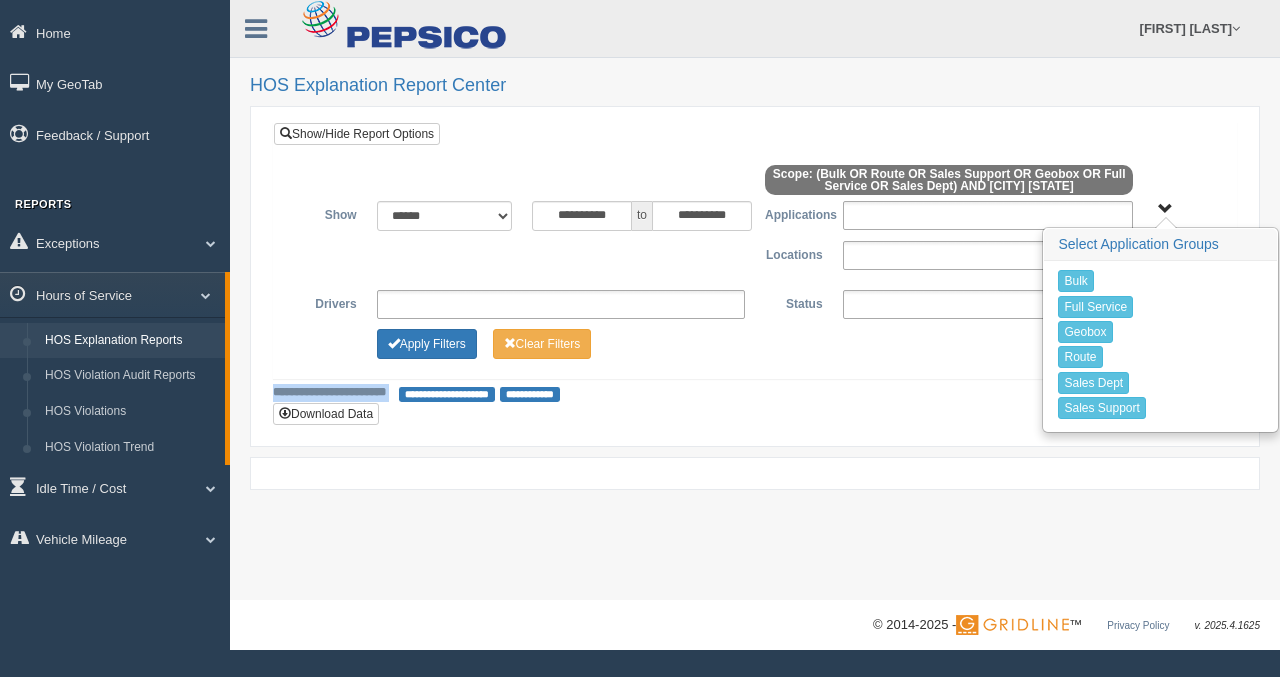 click on "Apply Filters
Clear Filters" at bounding box center (755, 341) 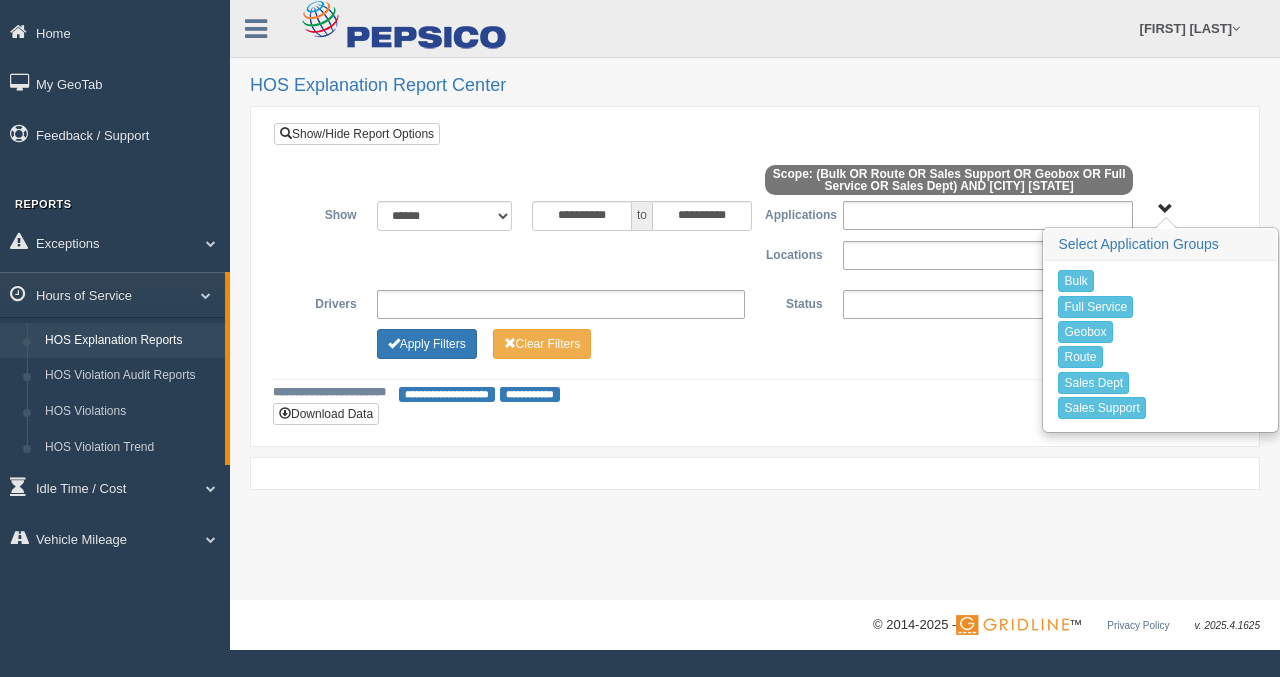 drag, startPoint x: 886, startPoint y: 342, endPoint x: 856, endPoint y: 253, distance: 93.92018 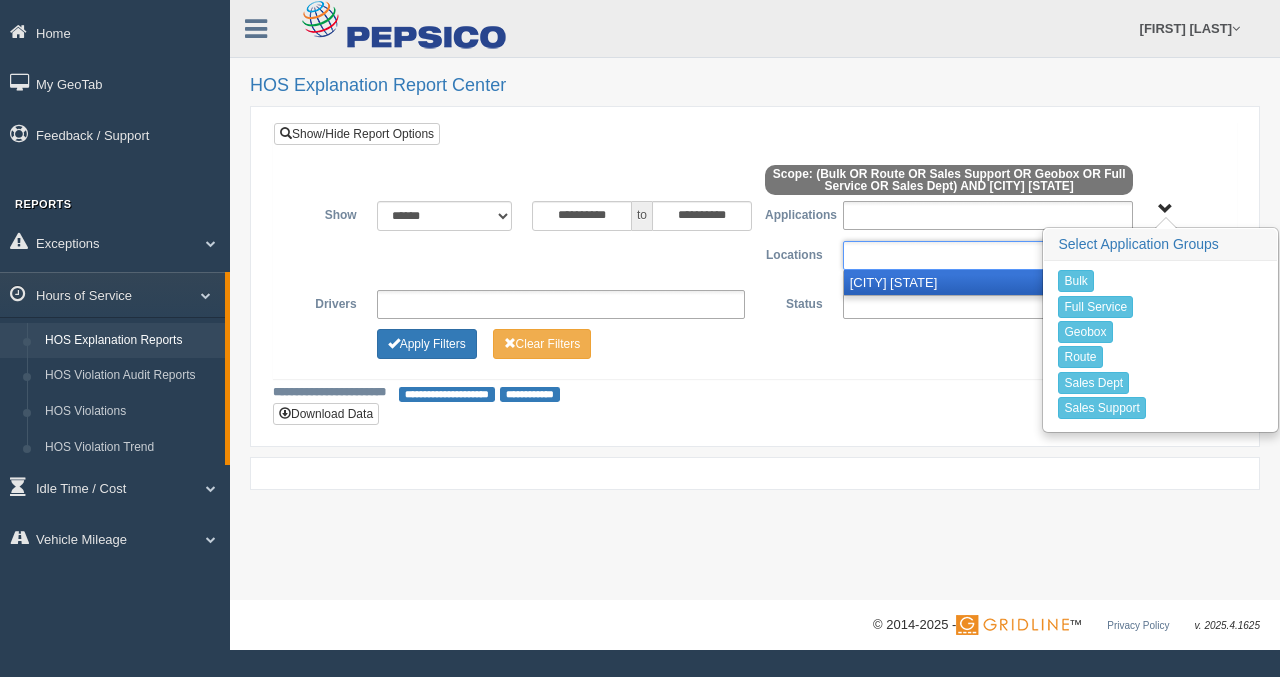 click at bounding box center [988, 255] 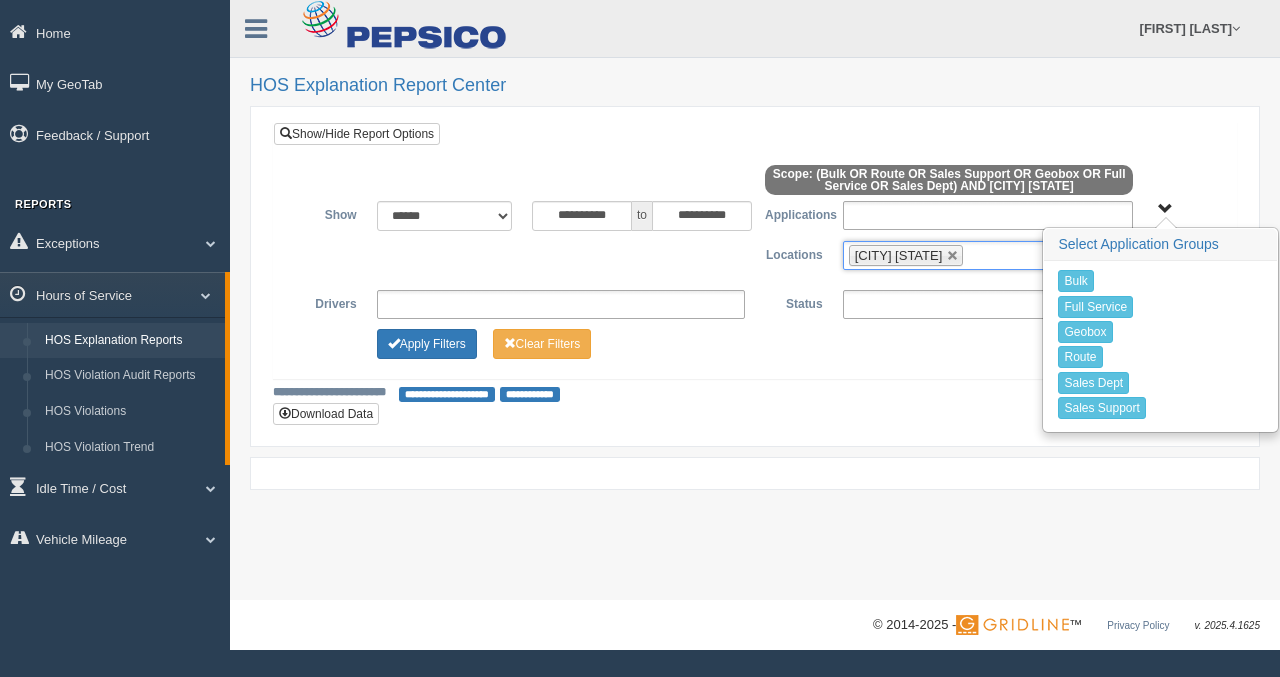 click on "**********" at bounding box center [755, 264] 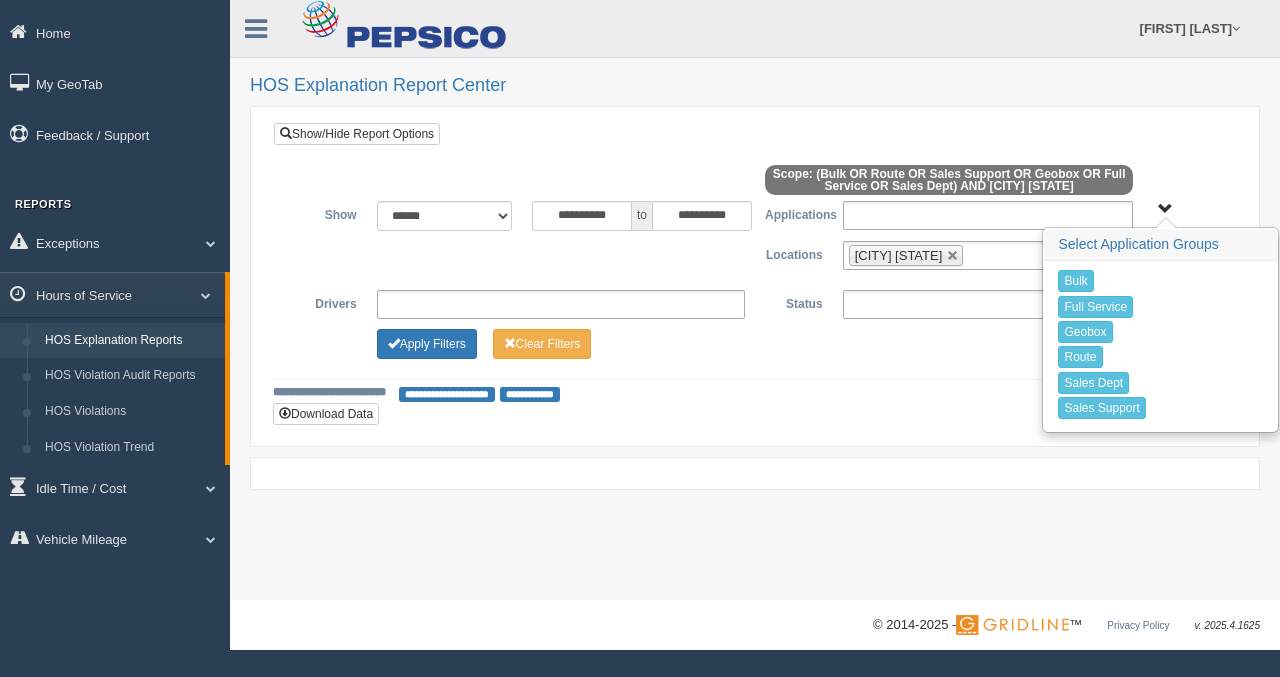 click at bounding box center [1027, 304] 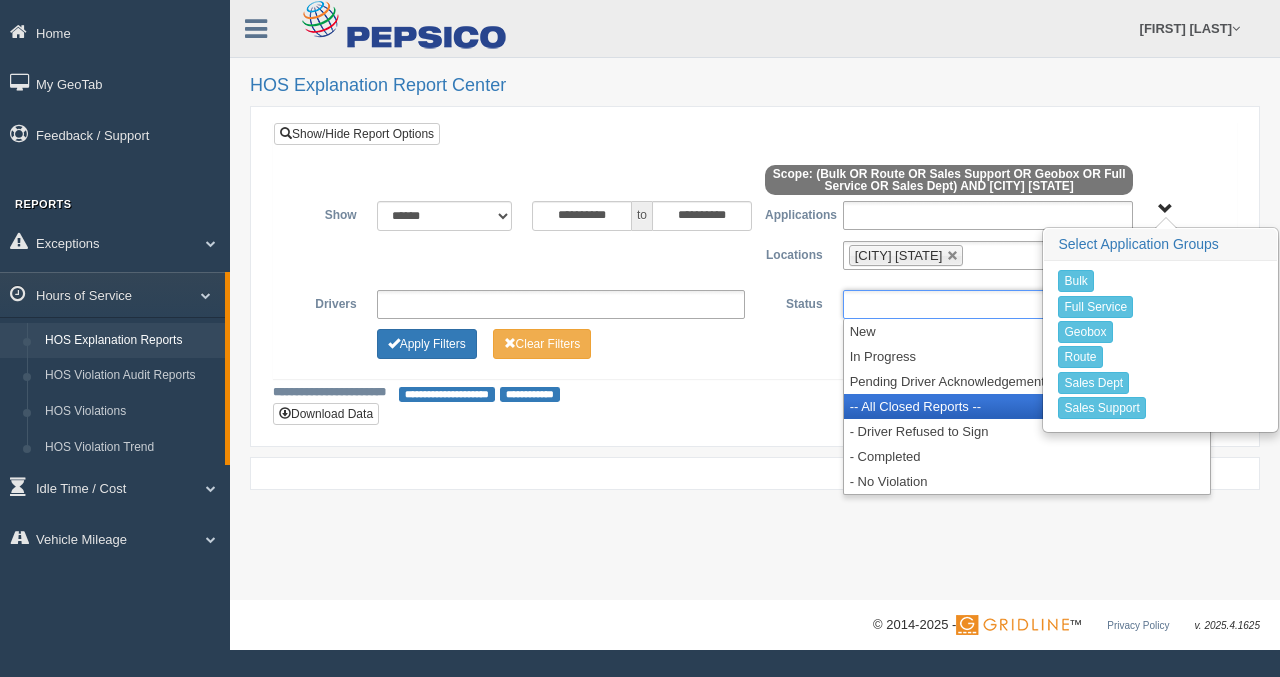 click on "-- All Closed Reports --" at bounding box center (1027, 406) 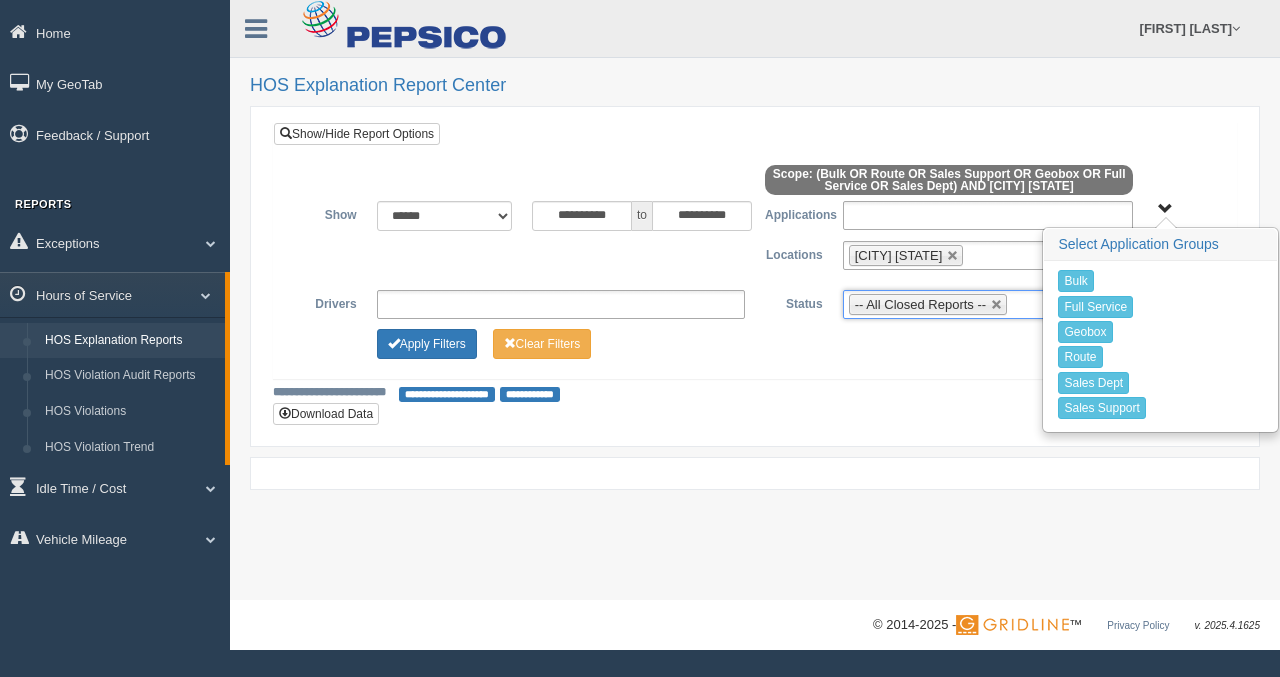 click on "**********" at bounding box center [755, 276] 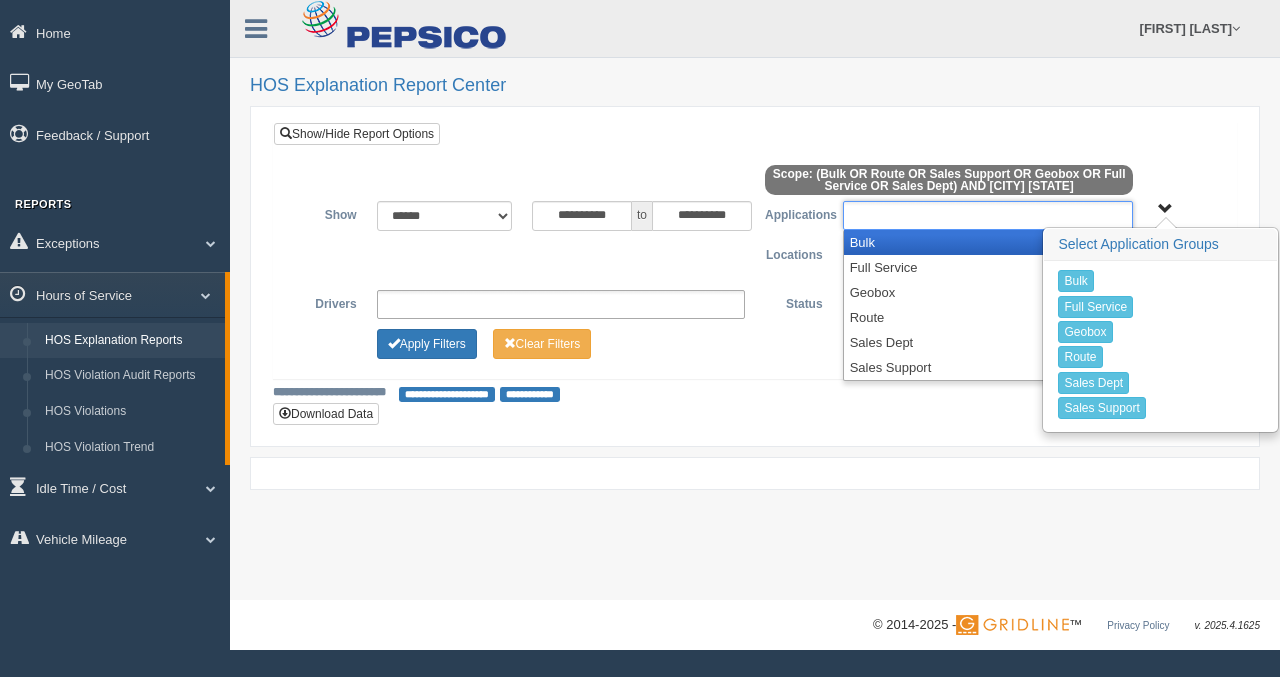 click at bounding box center (988, 215) 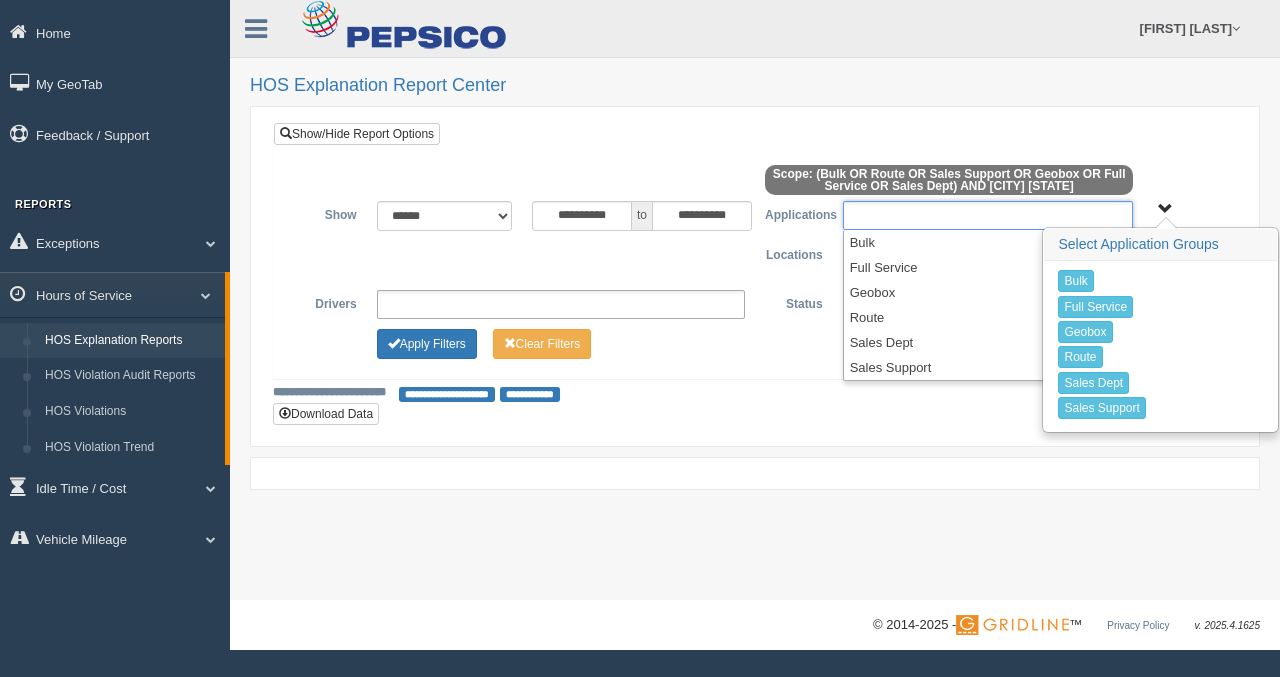 click at bounding box center (988, 215) 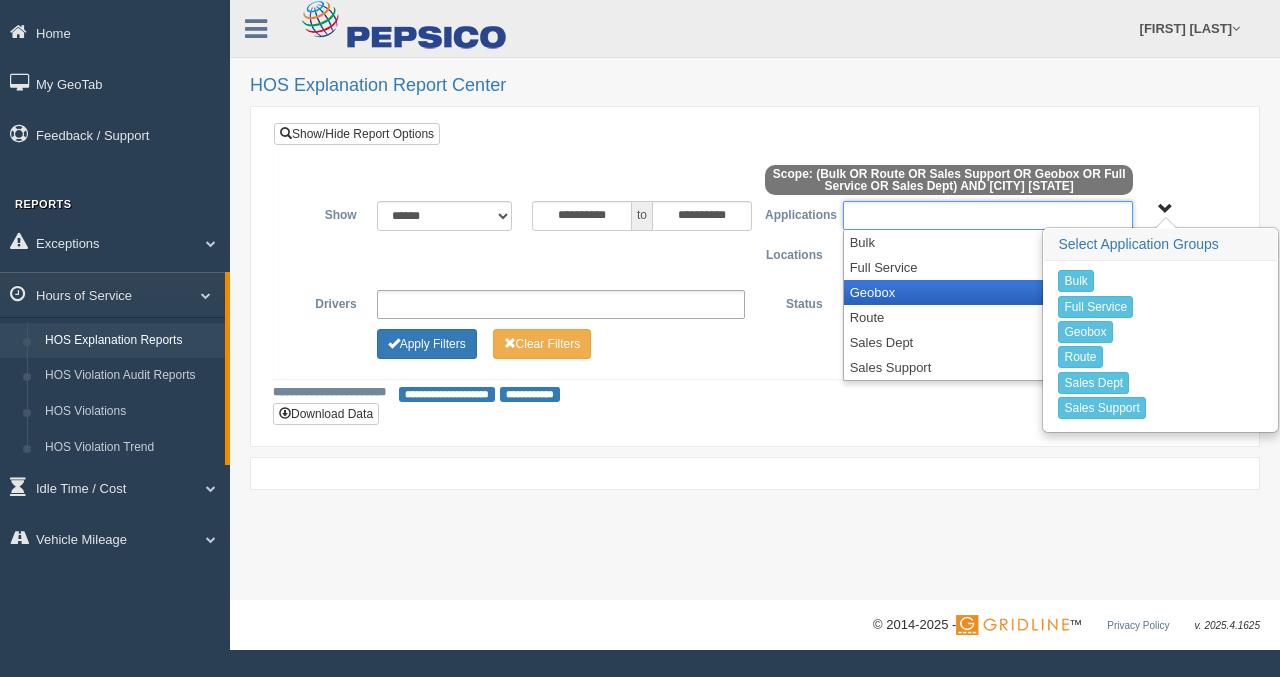 click on "Geobox" at bounding box center [988, 292] 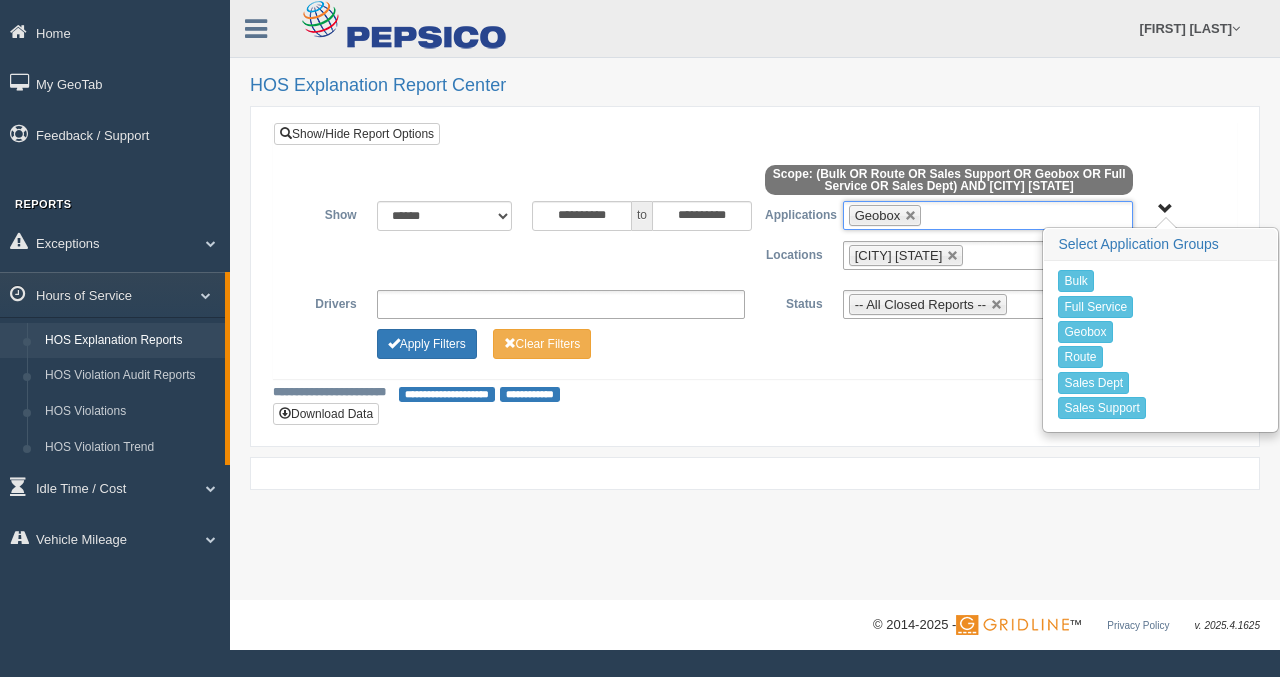 click on "Bulk Full Service Geobox Route Sales Dept Sales Support" at bounding box center [1165, 209] 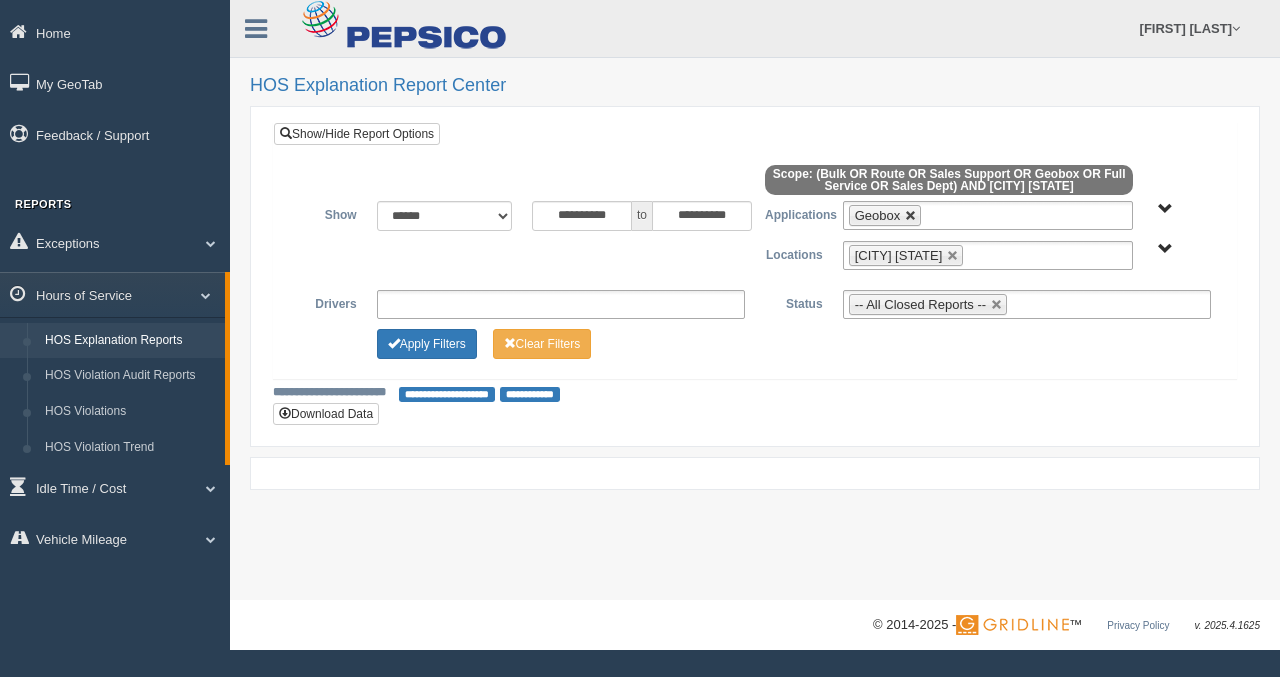 click at bounding box center [911, 216] 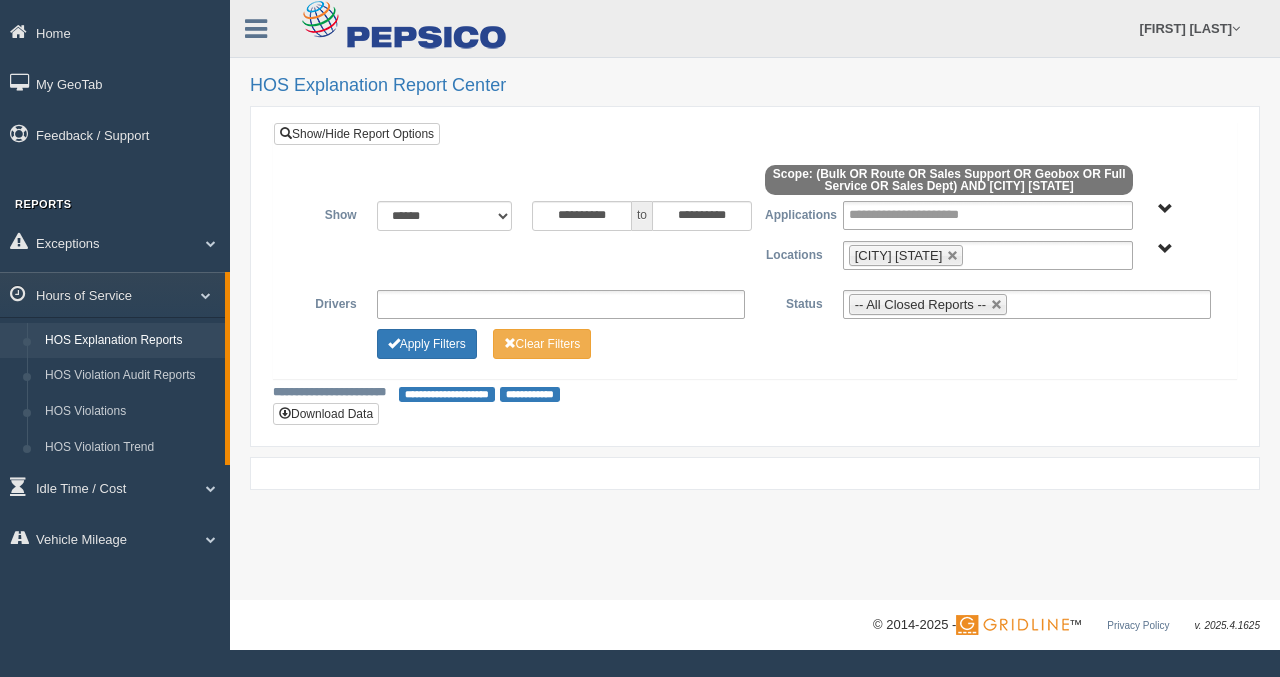 click at bounding box center (561, 304) 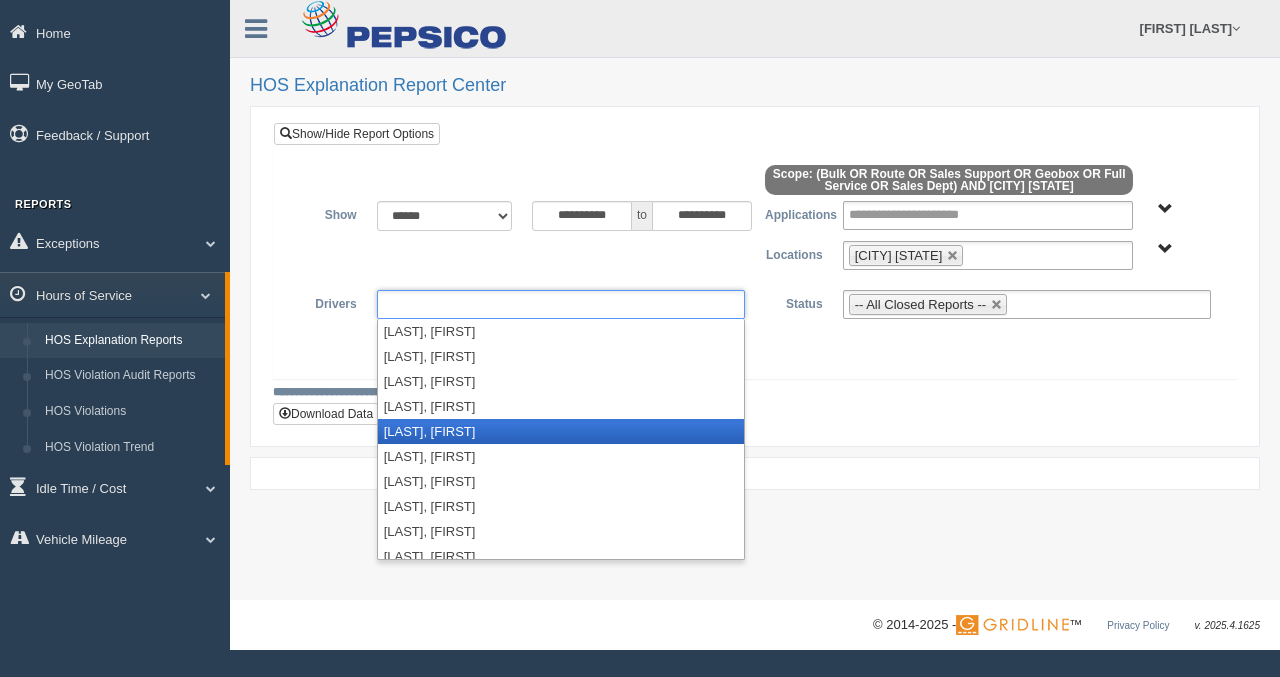 scroll, scrollTop: 300, scrollLeft: 0, axis: vertical 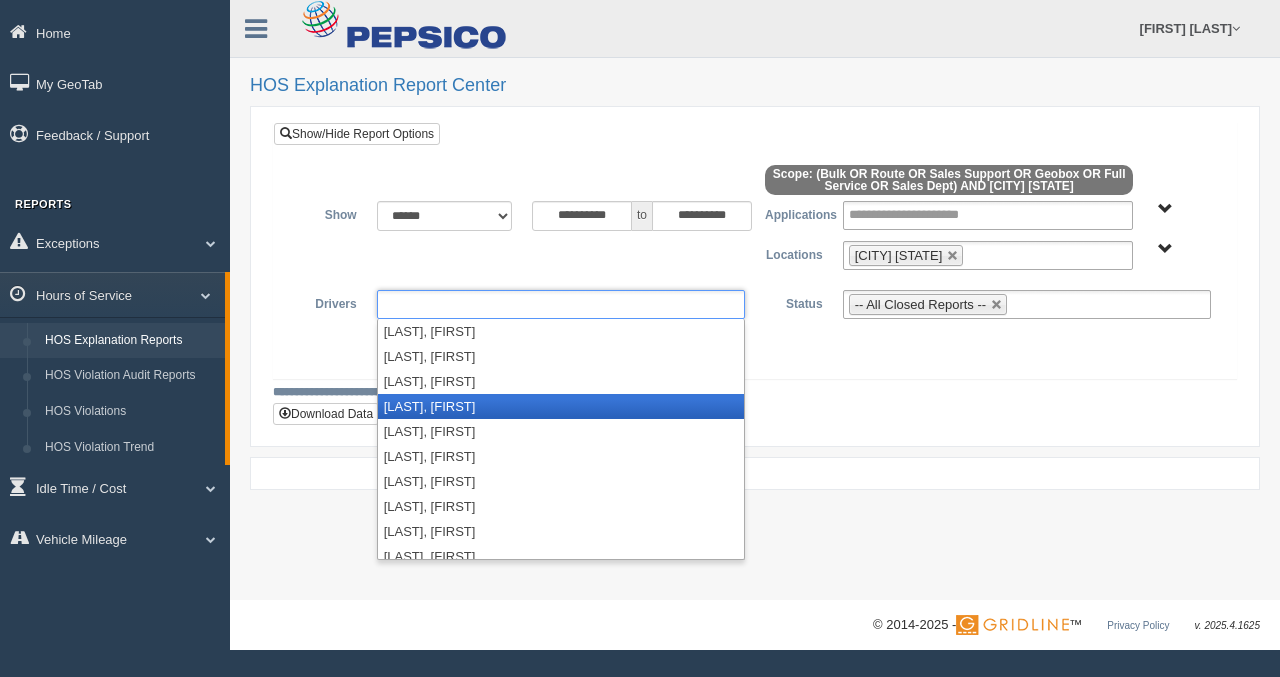 click on "Fleming, Dakotah" at bounding box center [561, 406] 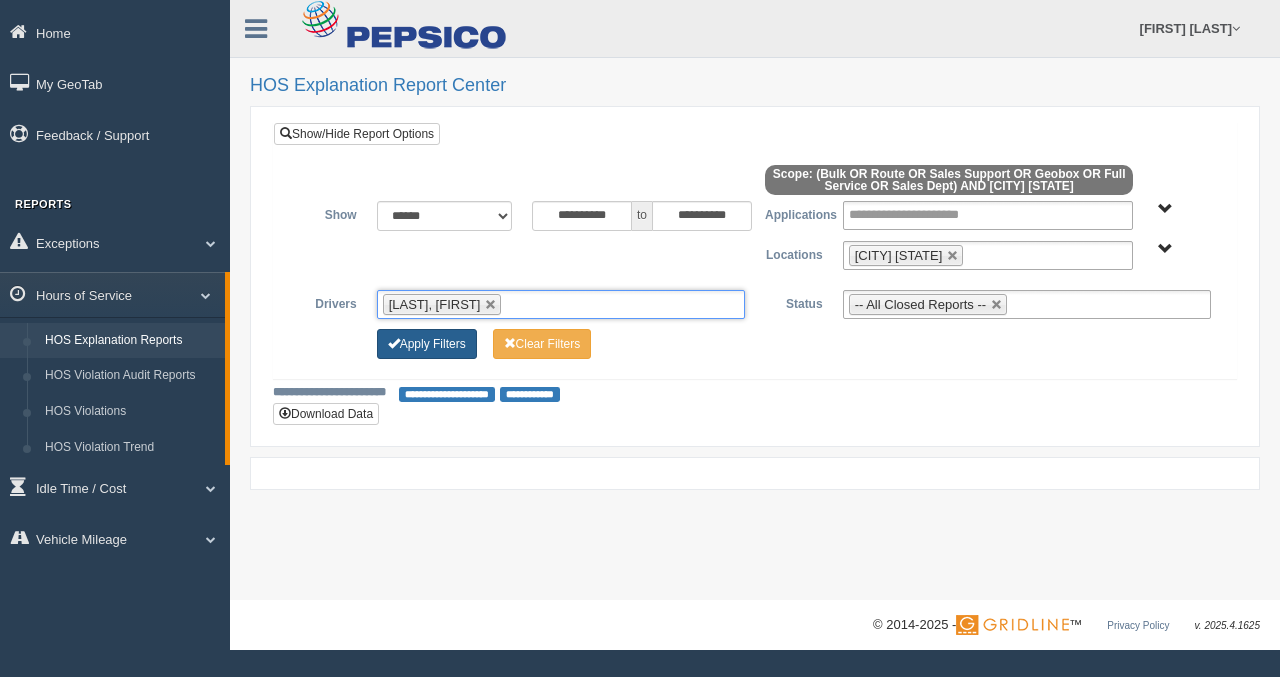 click on "Apply Filters" at bounding box center (427, 344) 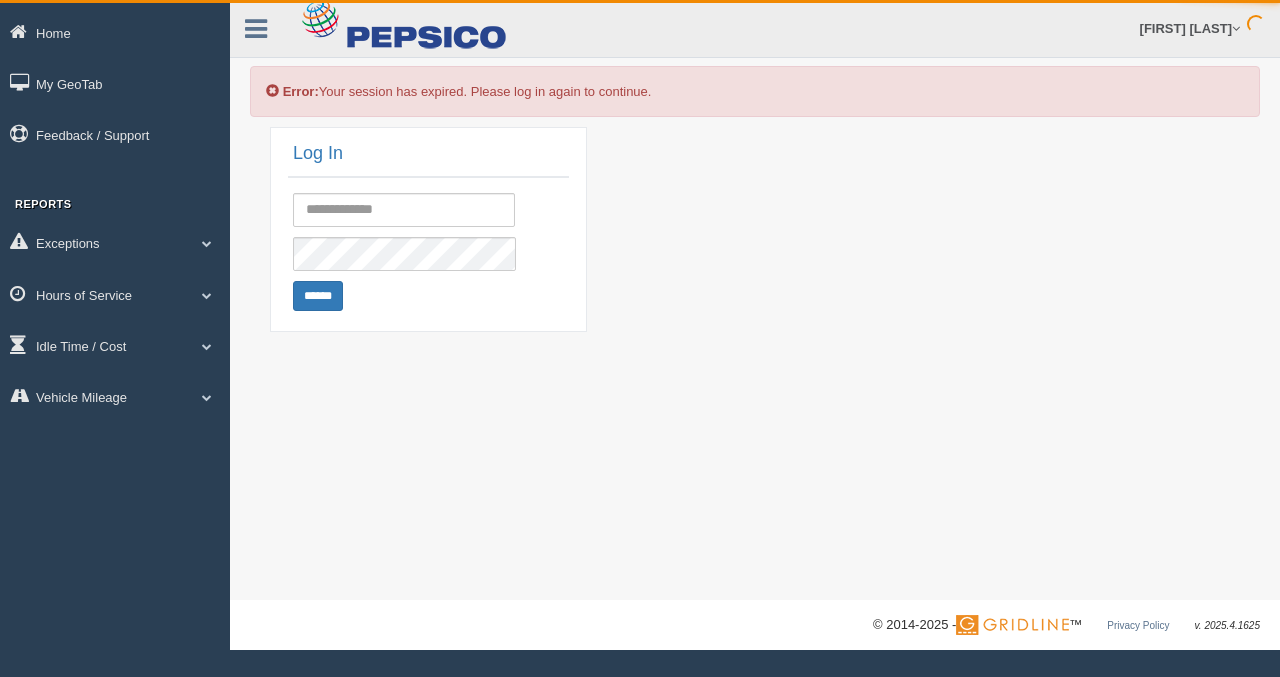 scroll, scrollTop: 0, scrollLeft: 0, axis: both 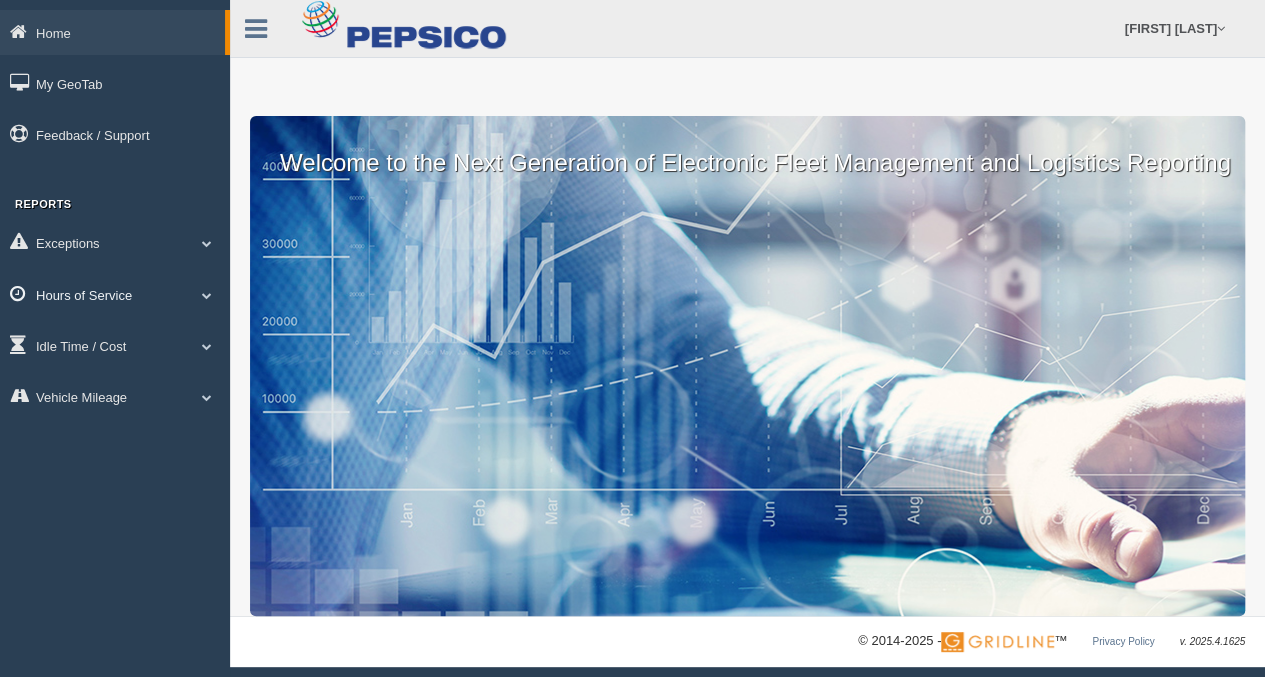 click on "Hours of Service" at bounding box center (115, 294) 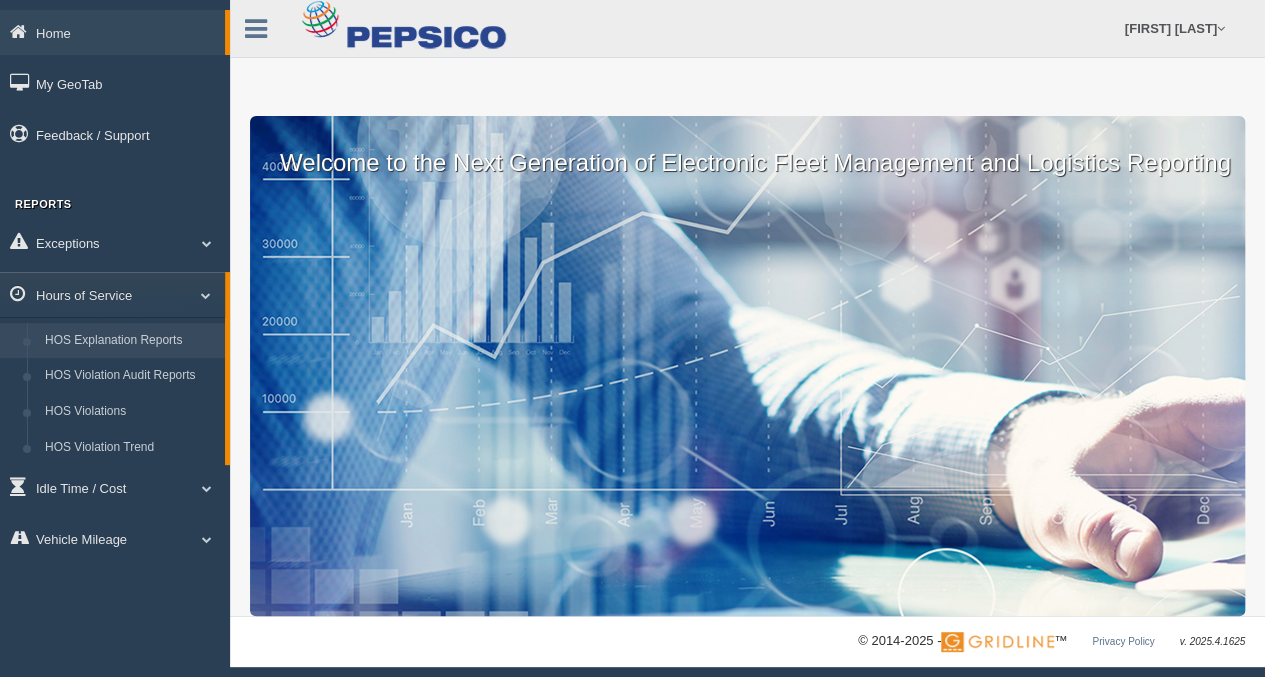 click on "HOS Explanation Reports" at bounding box center [130, 341] 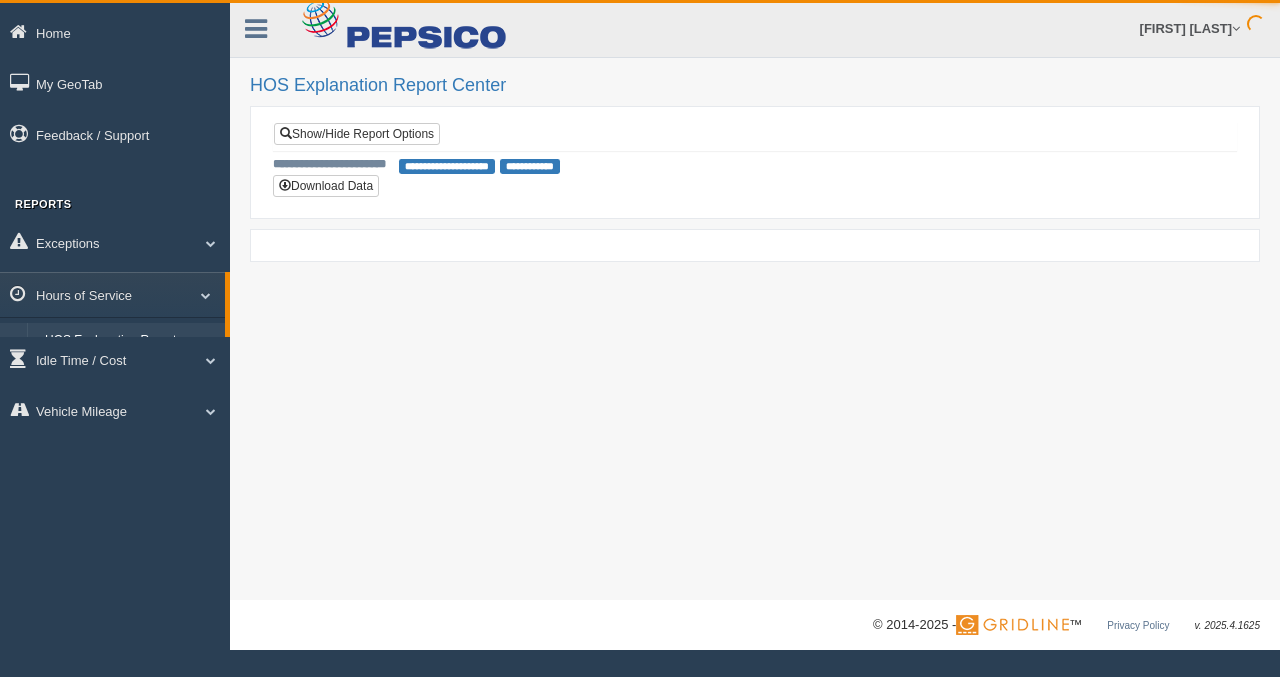 scroll, scrollTop: 0, scrollLeft: 0, axis: both 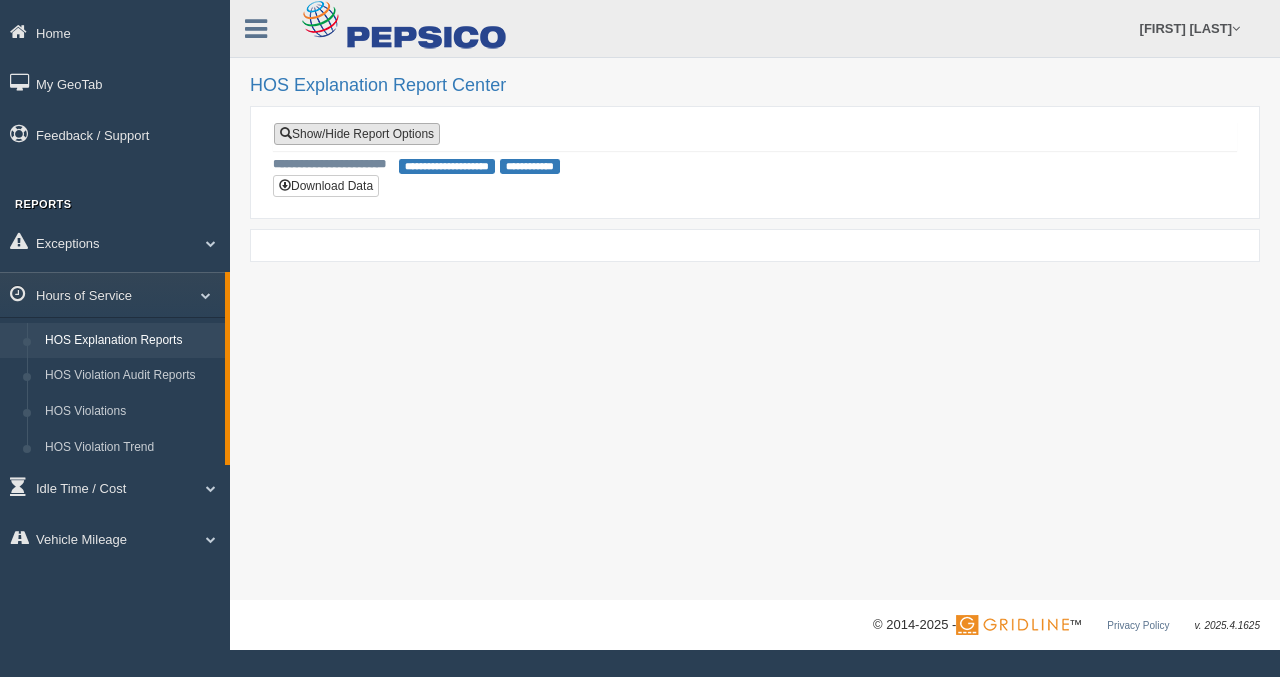 click on "Show/Hide Report Options" at bounding box center [357, 134] 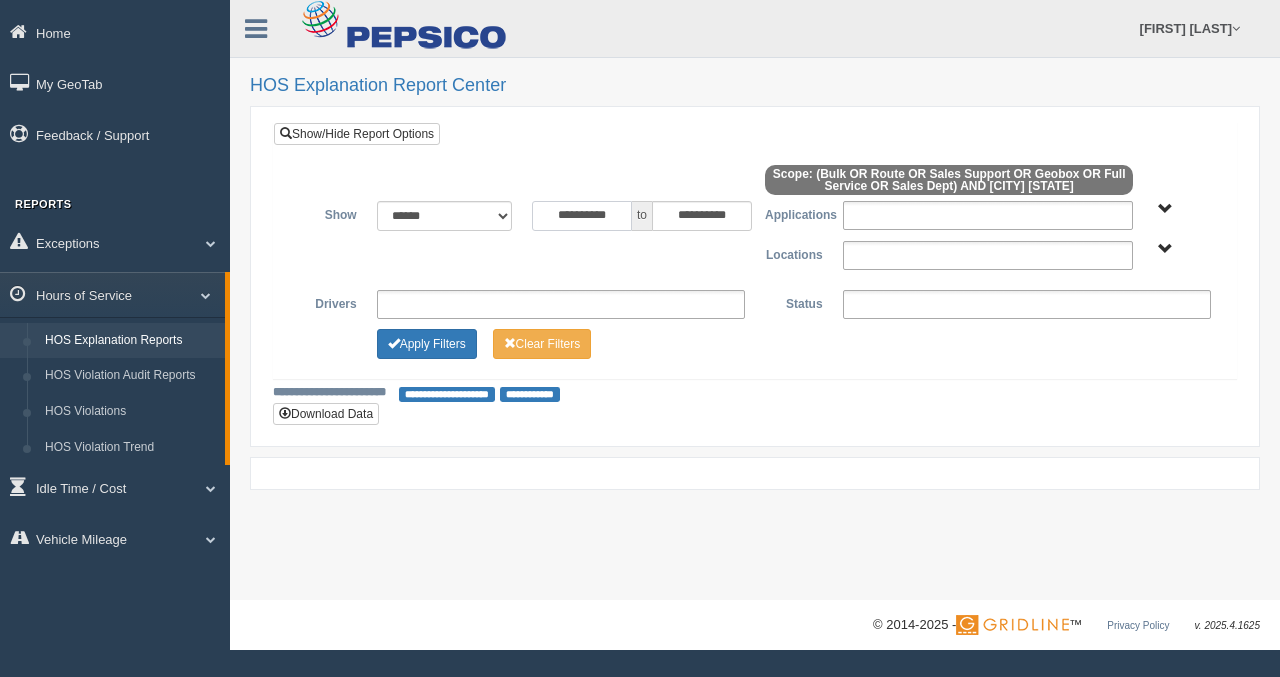 click on "**********" at bounding box center (582, 216) 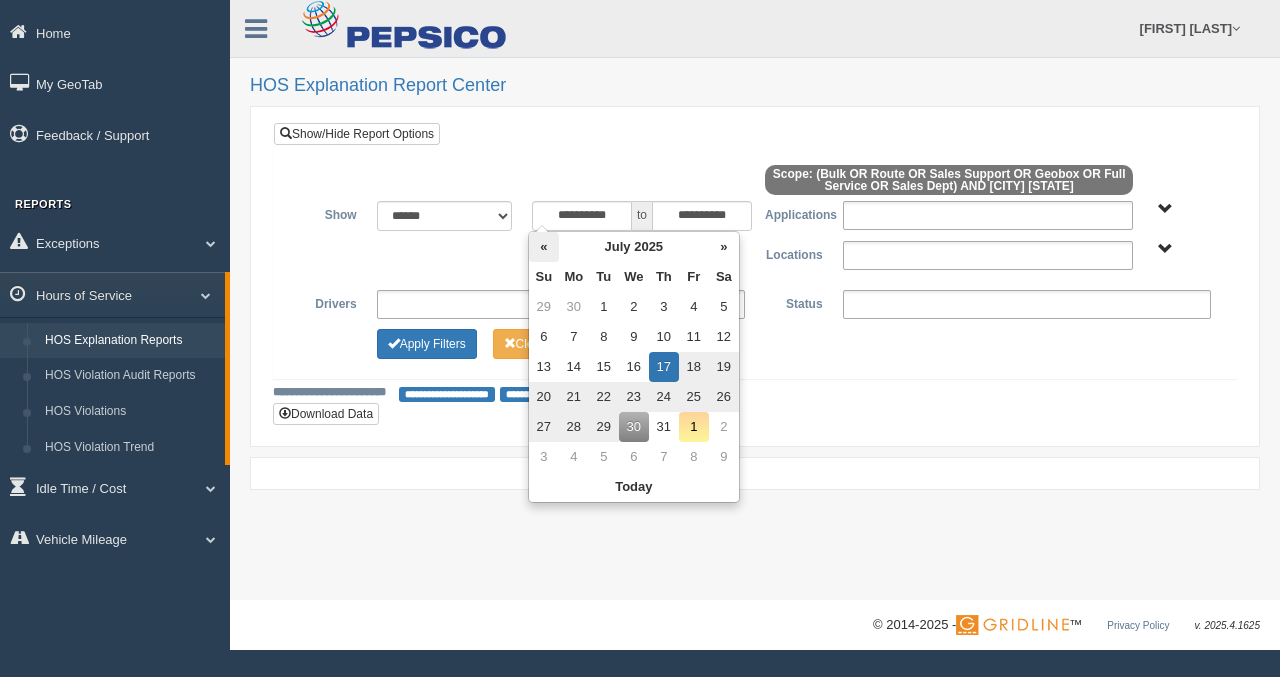 click on "«" at bounding box center [544, 247] 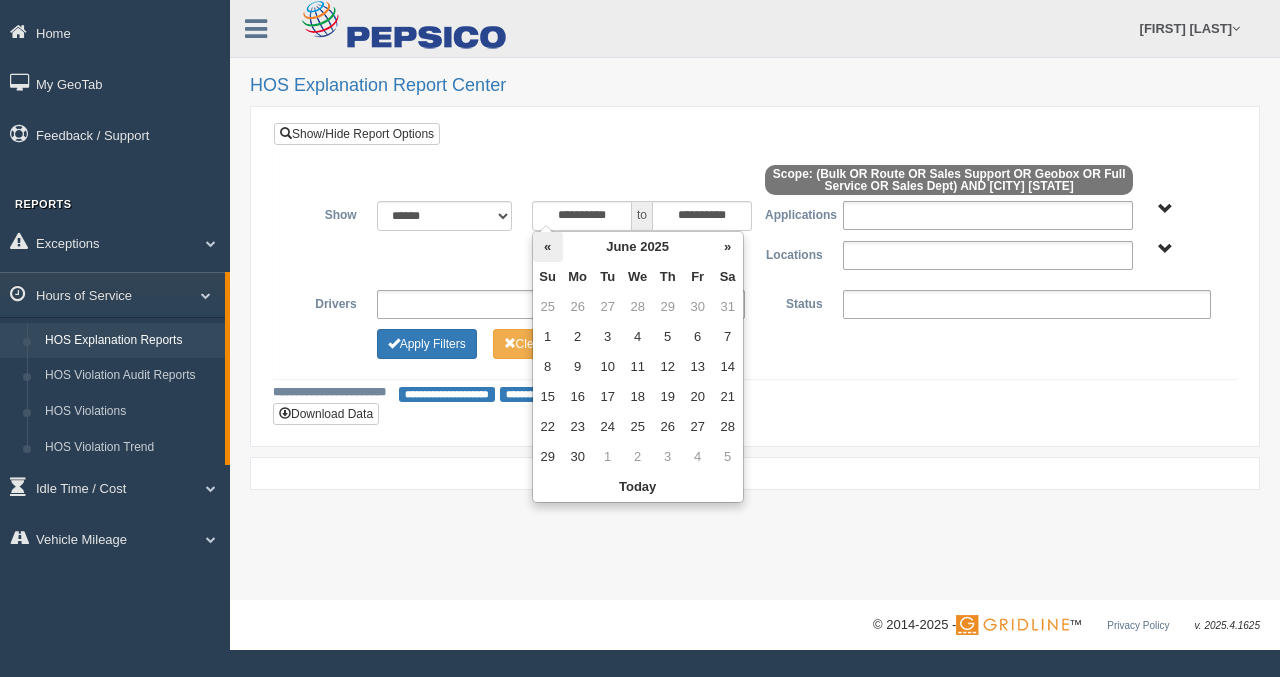 click on "«" at bounding box center (548, 247) 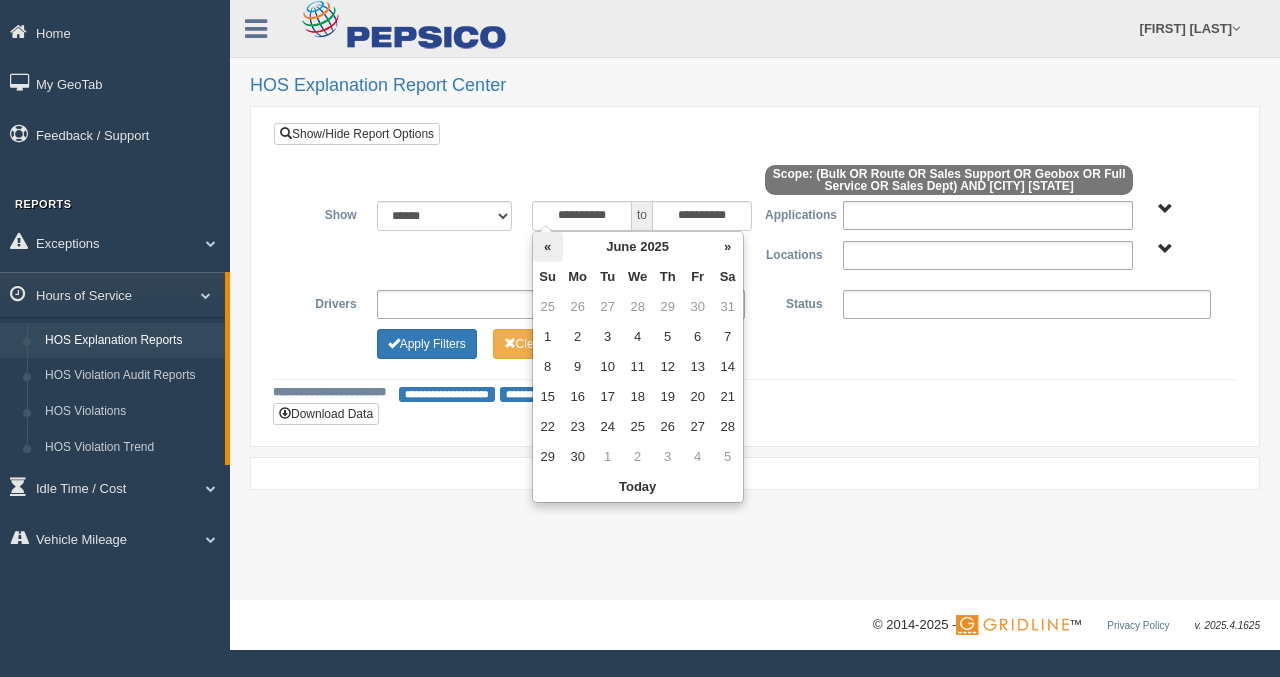 click on "«" at bounding box center (548, 247) 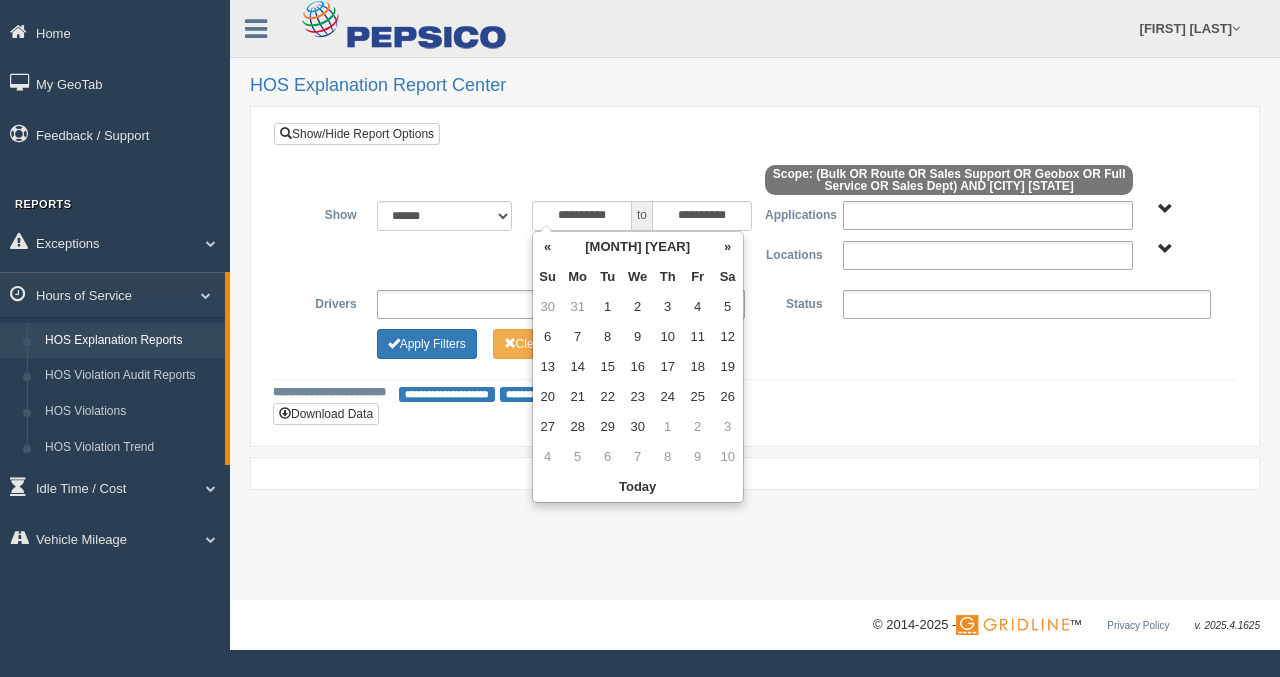click on "«" at bounding box center [548, 247] 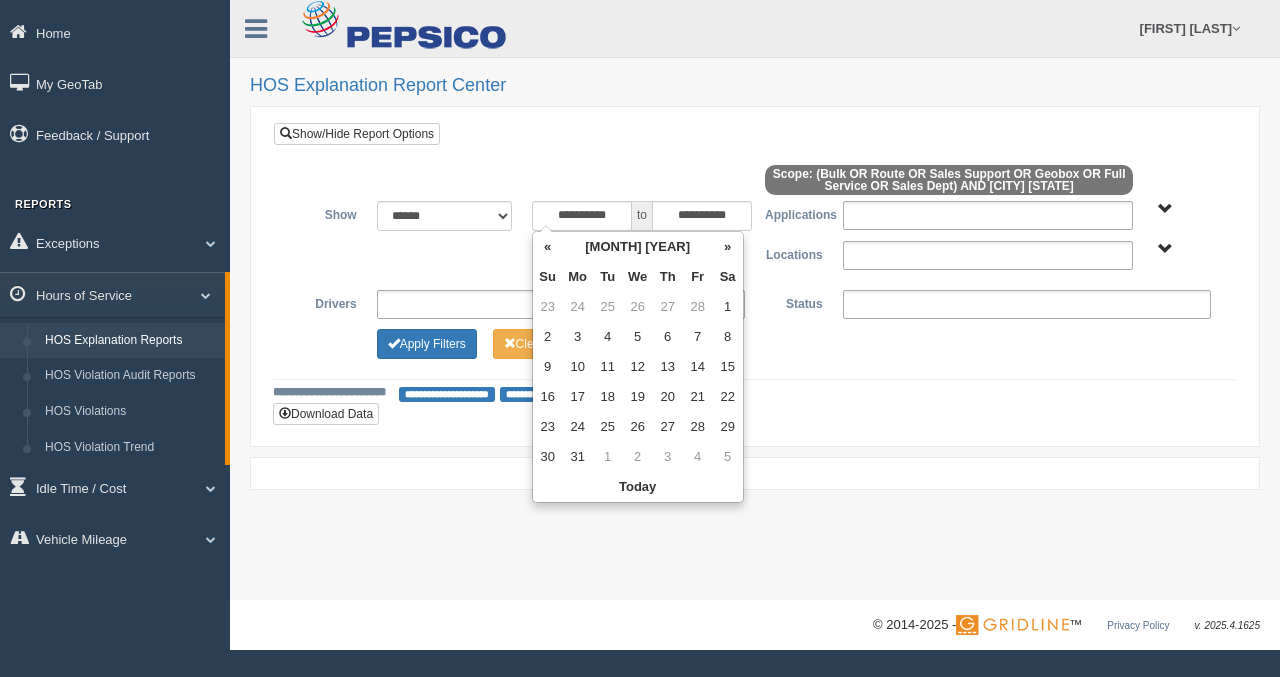 click on "«" at bounding box center [548, 247] 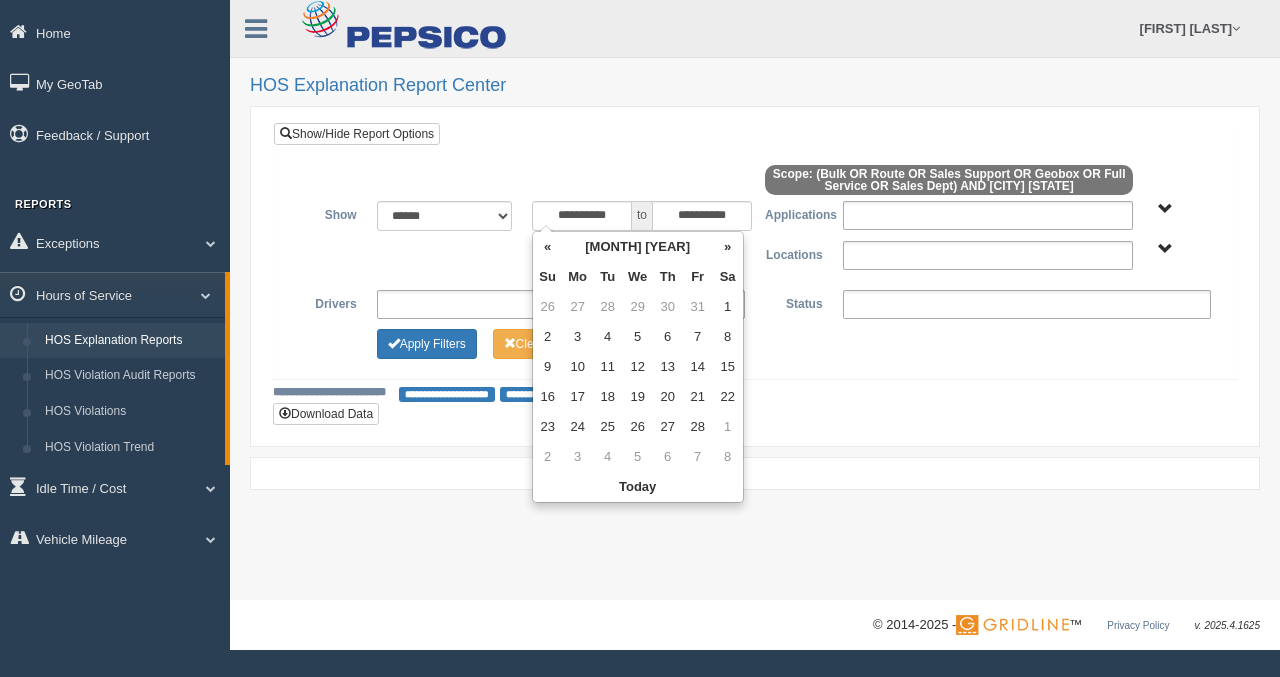 click on "«" at bounding box center (548, 247) 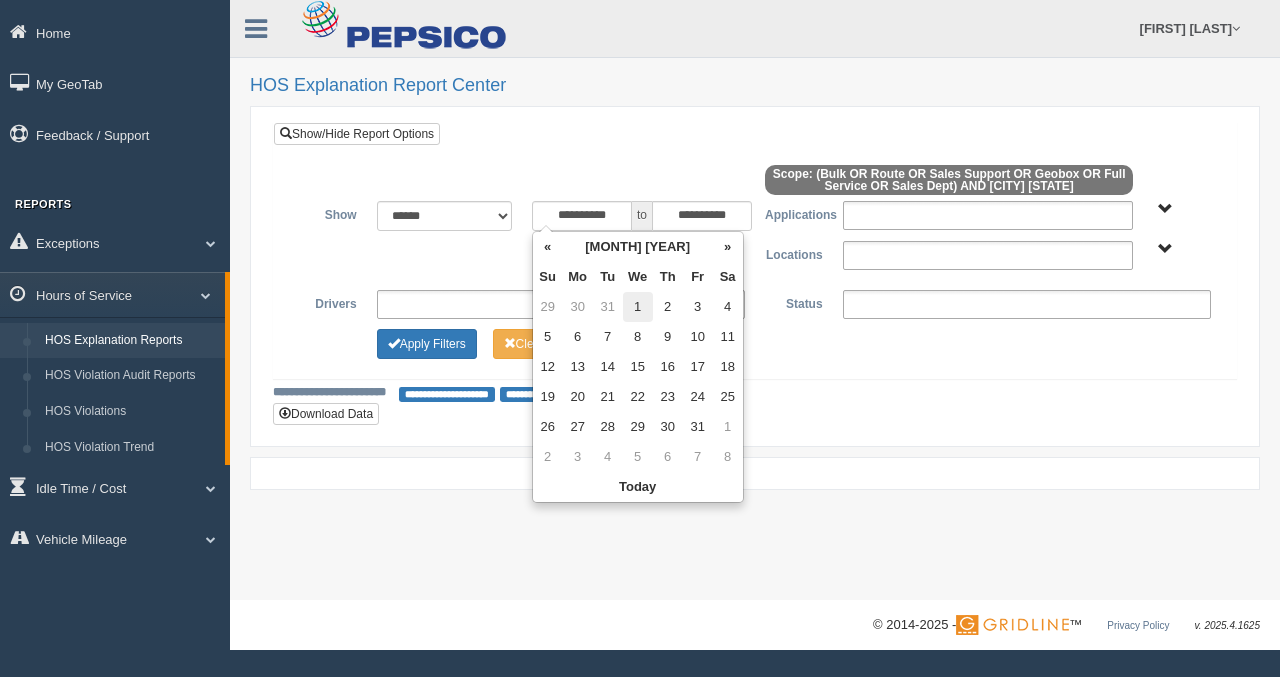 click on "1" at bounding box center (638, 307) 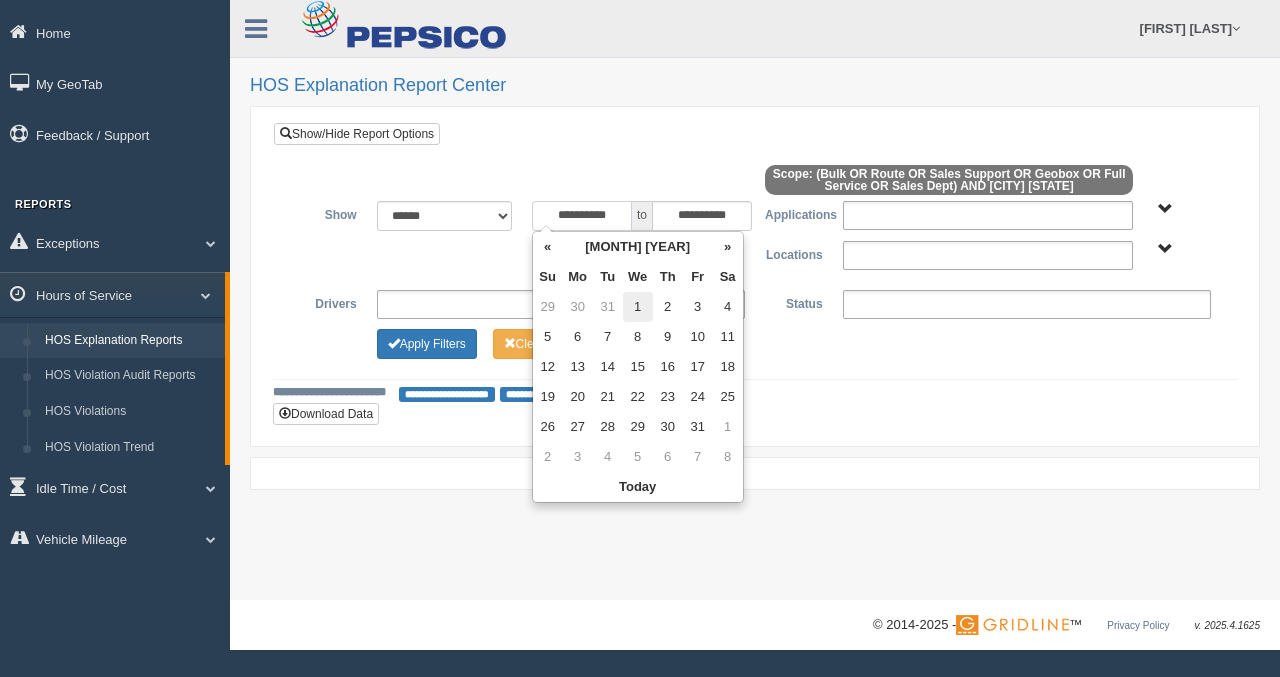 type on "**********" 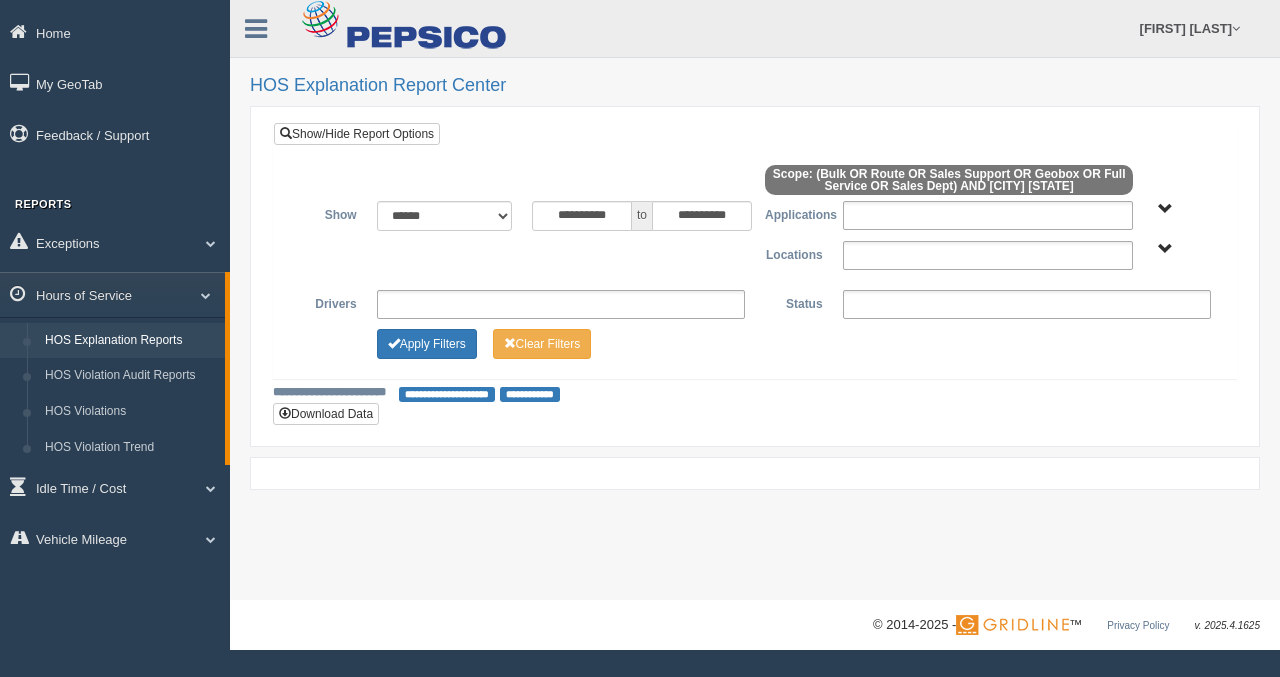 click on "Pikeville KY" at bounding box center [1165, 249] 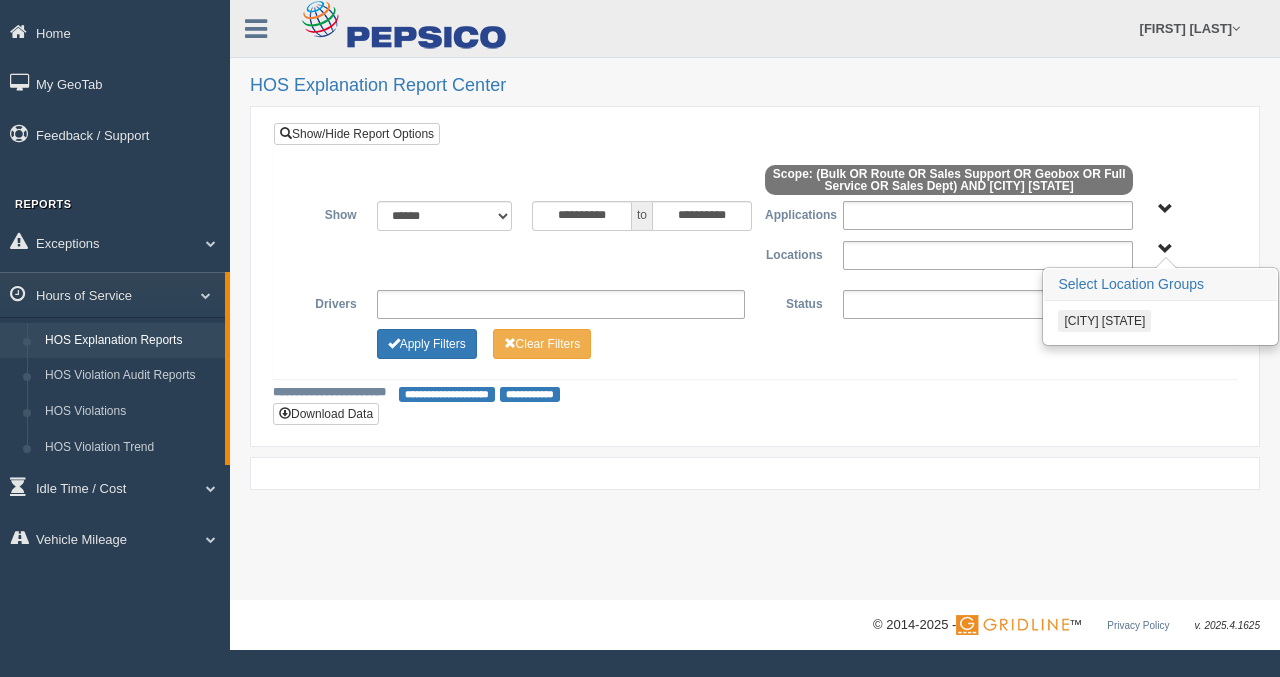 click on "Pikeville KY" at bounding box center (1160, 322) 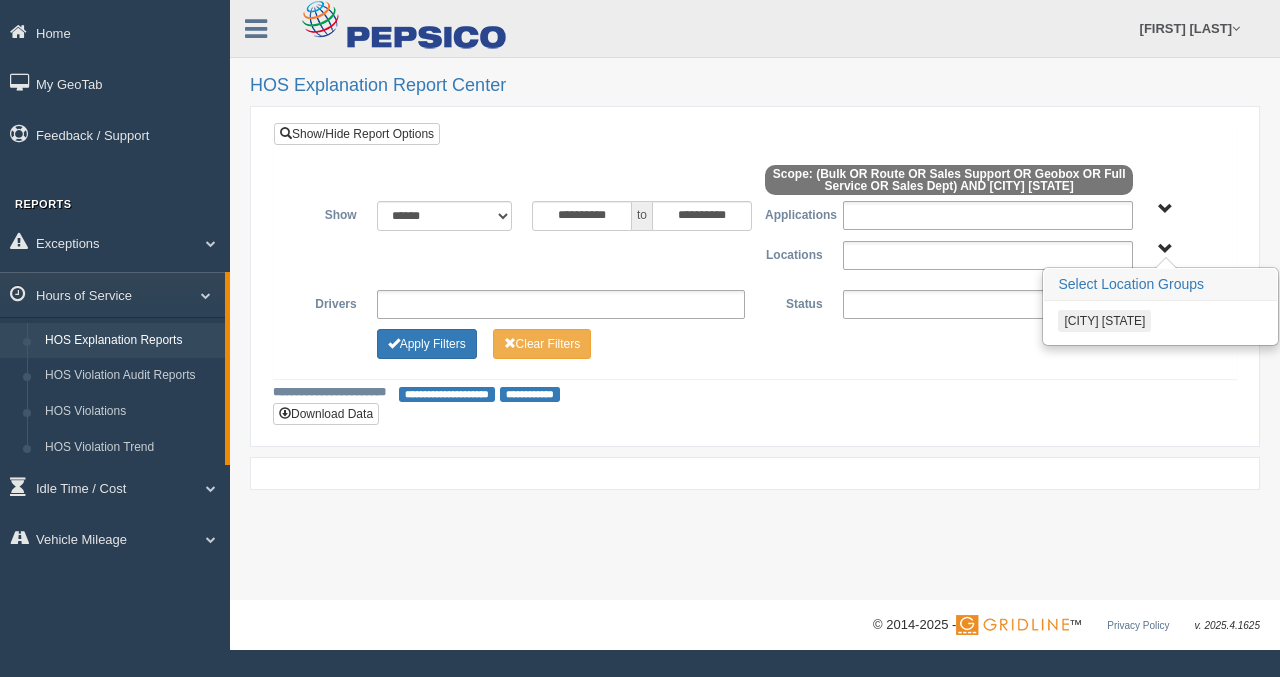 click on "Pikeville KY" at bounding box center [1104, 321] 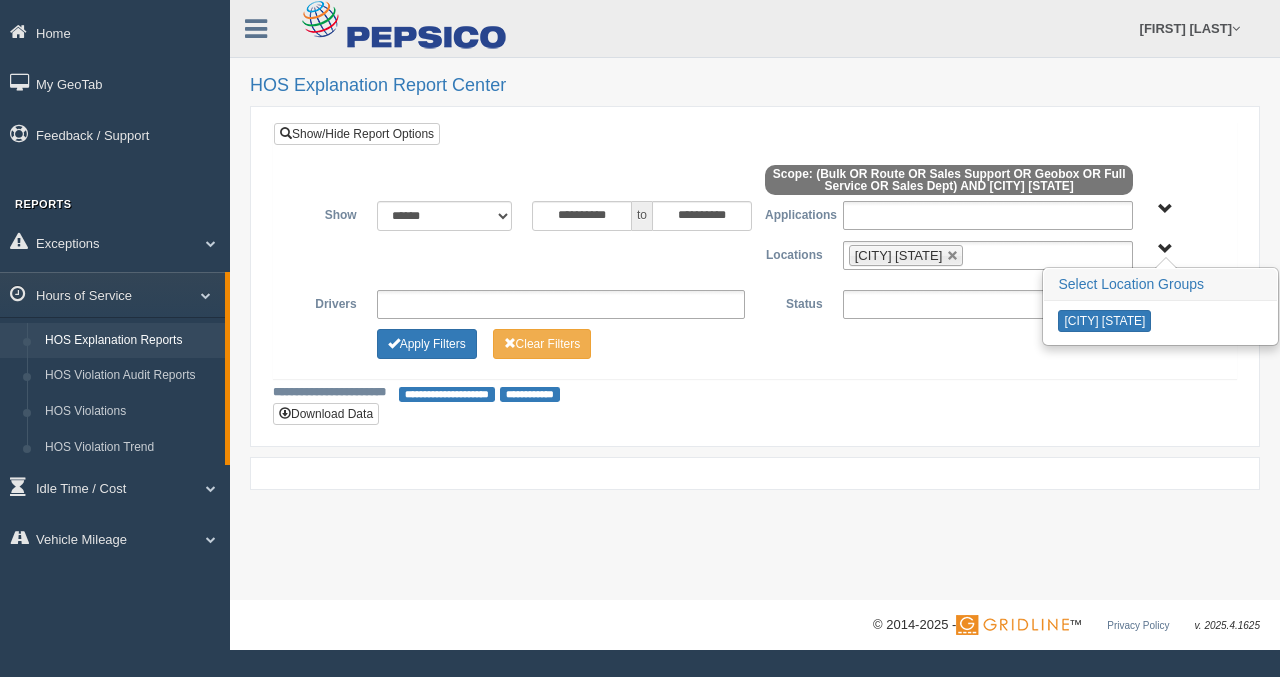 type 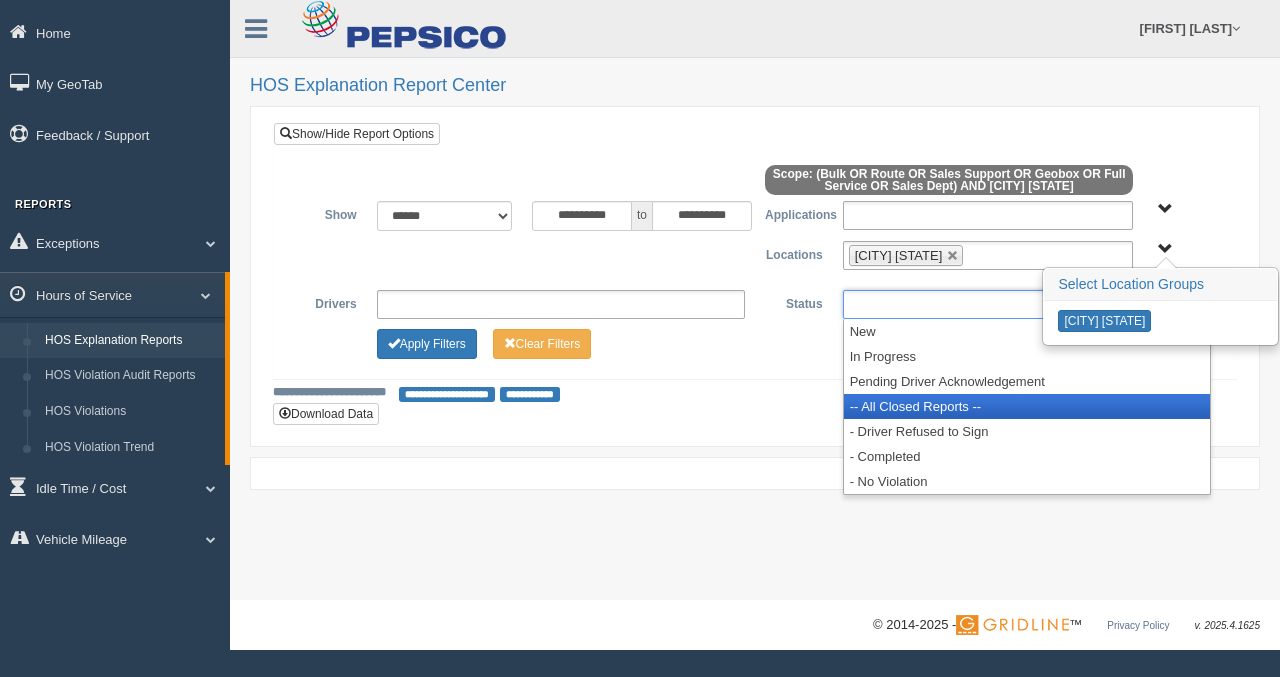 click on "-- All Closed Reports --" at bounding box center (1027, 406) 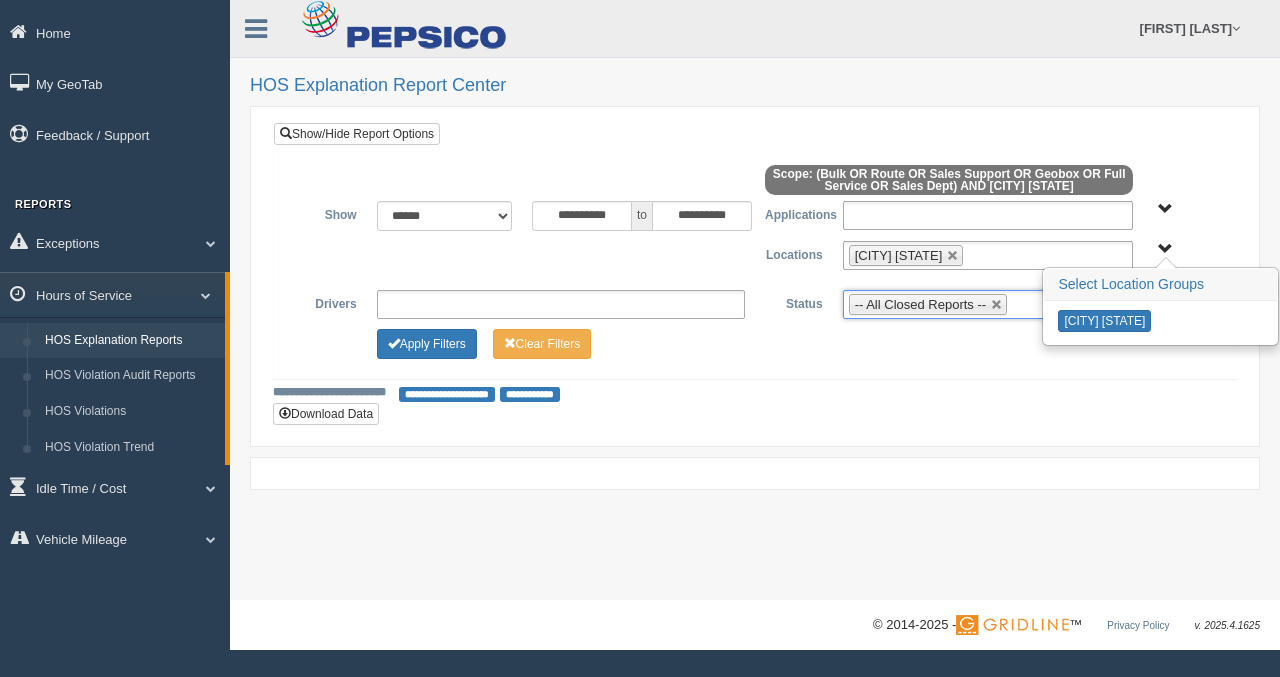 click at bounding box center [561, 304] 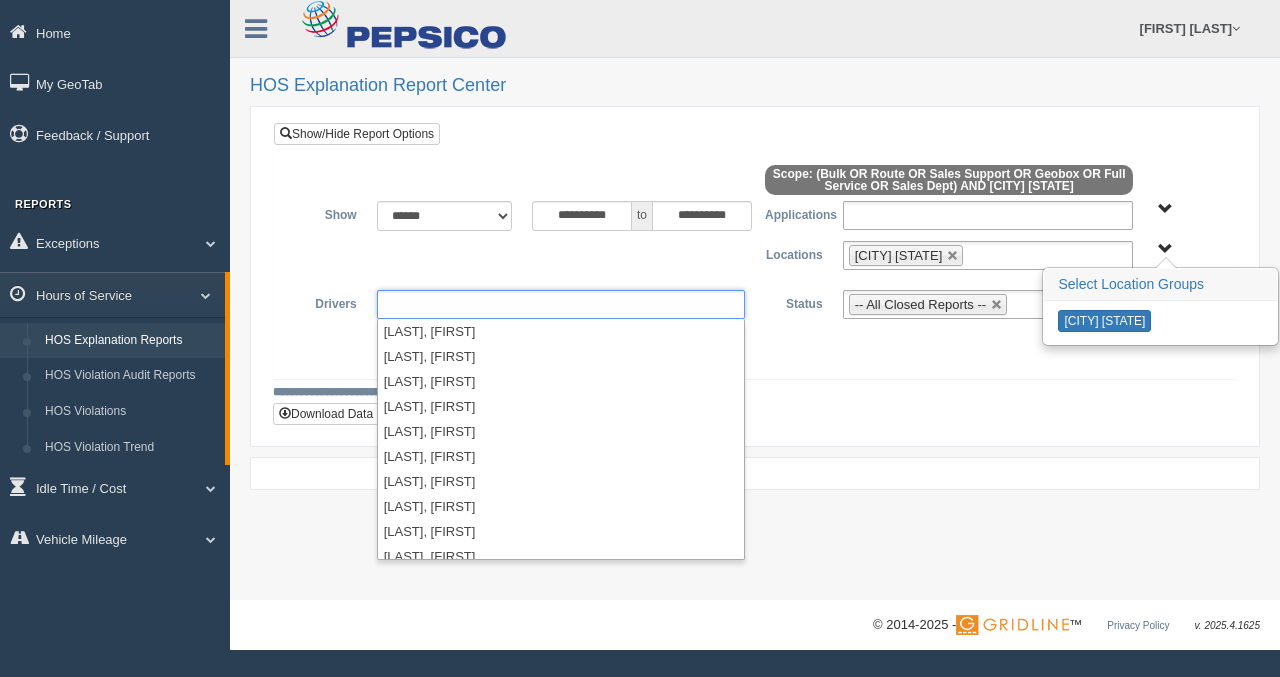 scroll, scrollTop: 300, scrollLeft: 0, axis: vertical 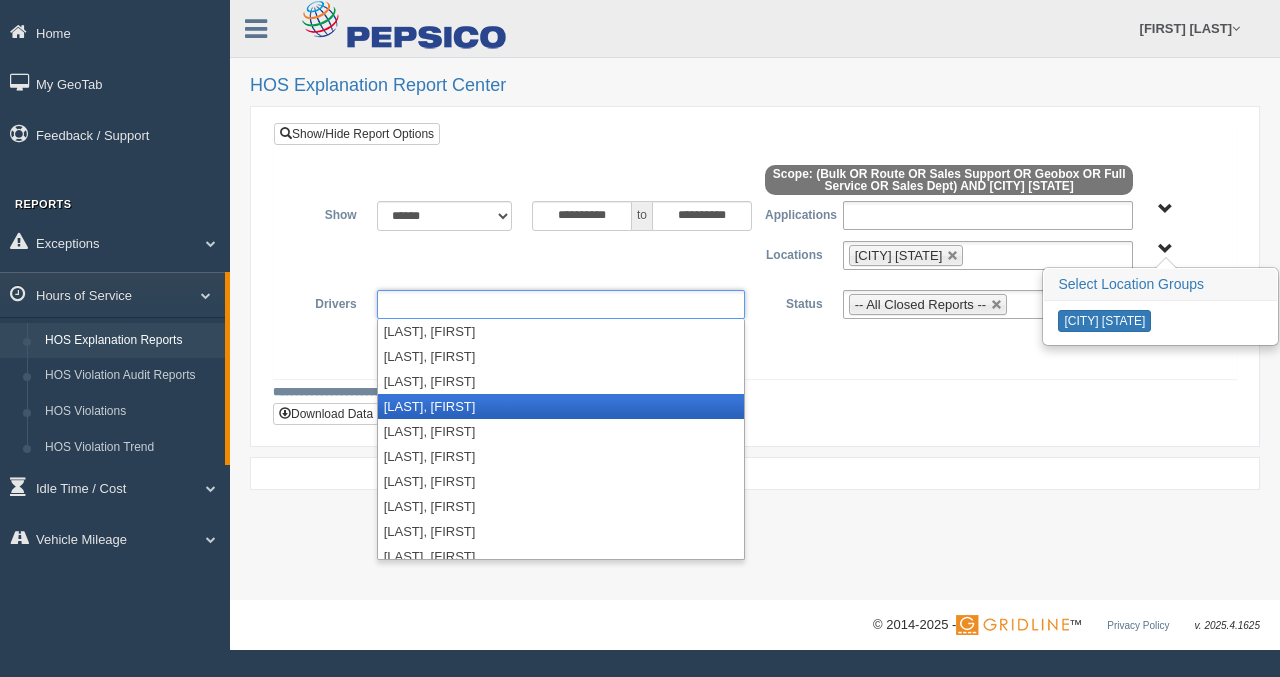 click on "Fleming, Dakotah" at bounding box center (561, 406) 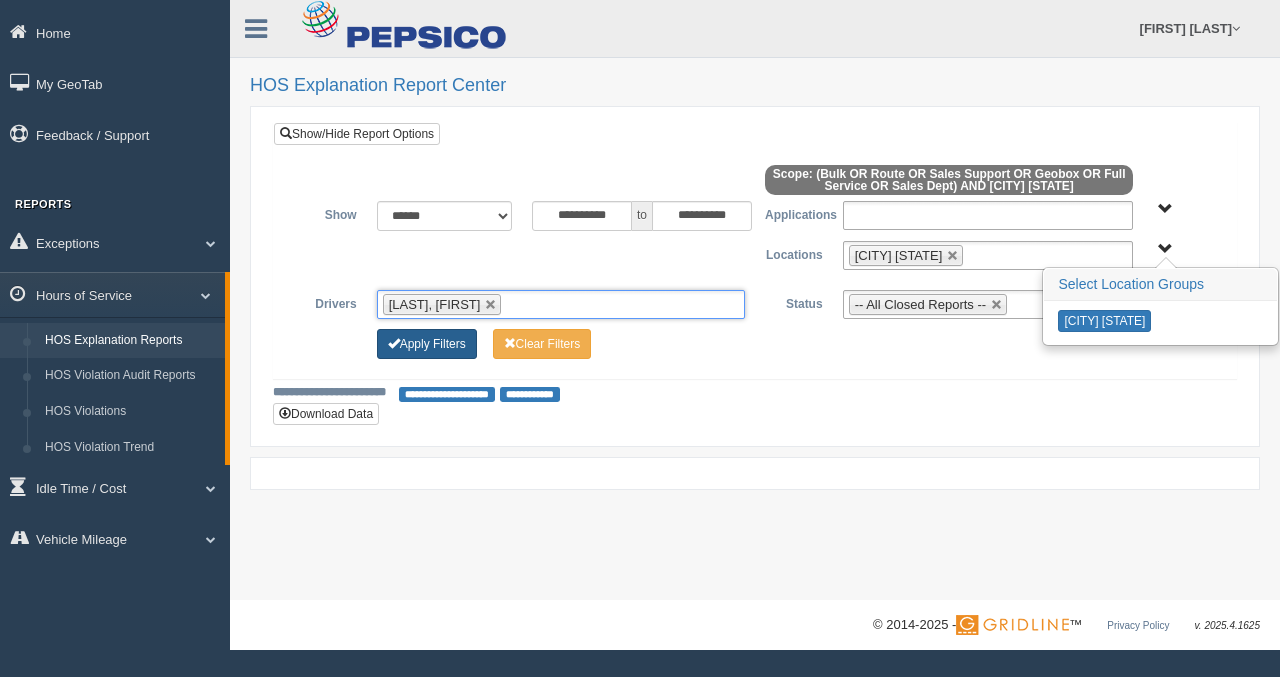 click on "Apply Filters" at bounding box center (427, 344) 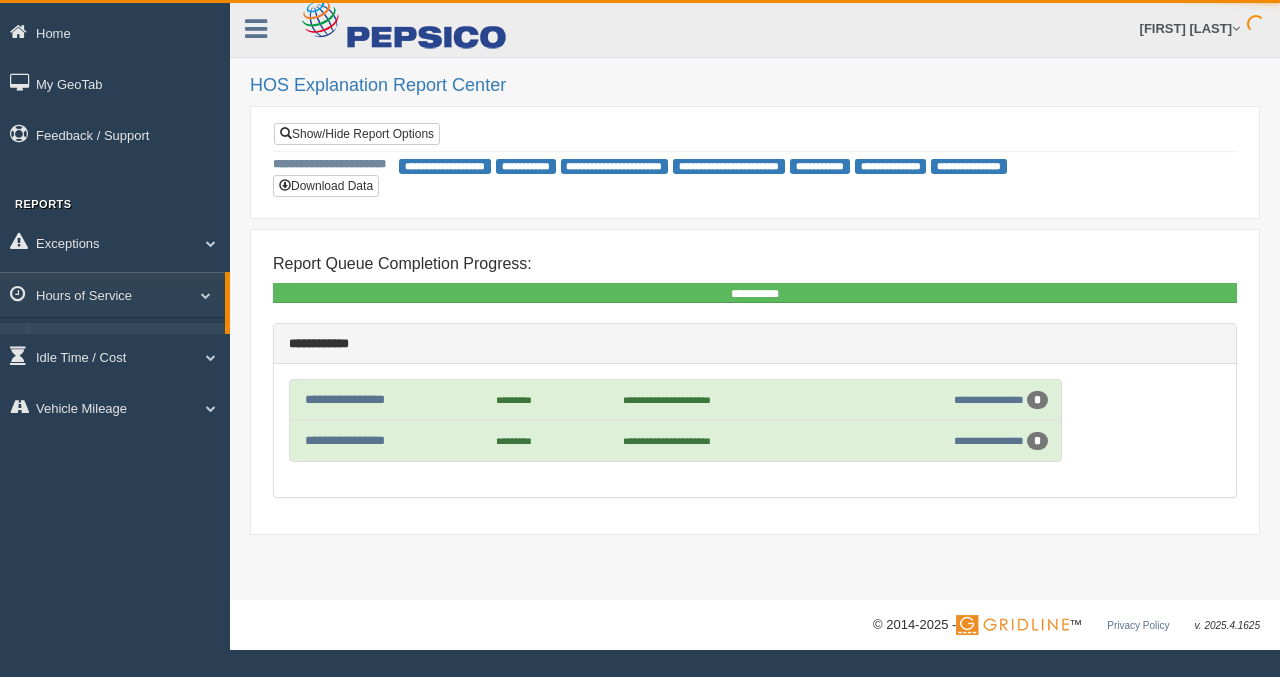 scroll, scrollTop: 0, scrollLeft: 0, axis: both 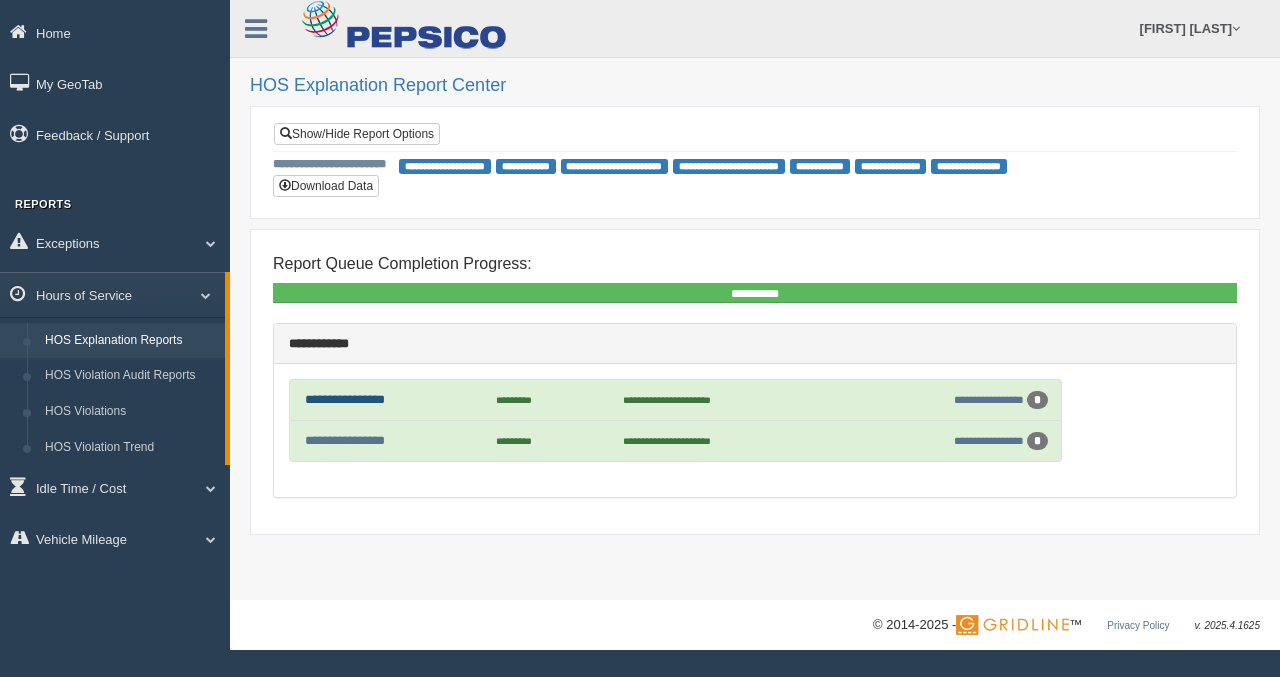 click on "**********" at bounding box center (345, 399) 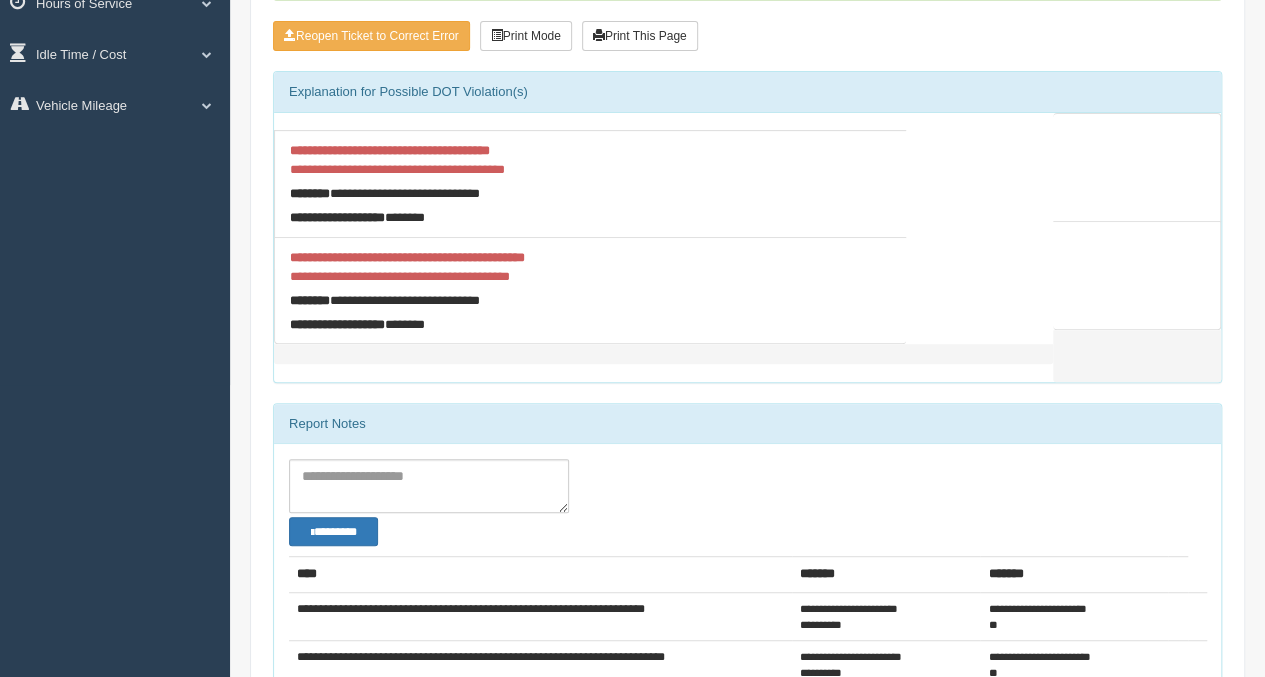 scroll, scrollTop: 201, scrollLeft: 0, axis: vertical 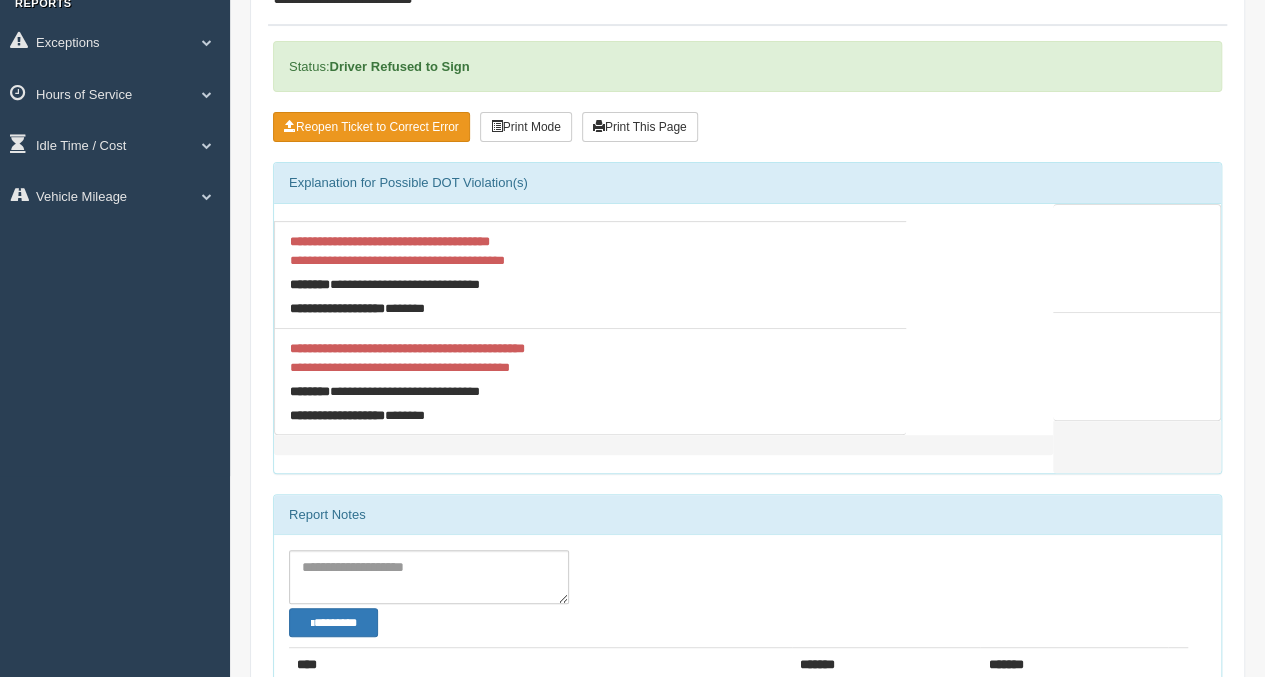 click on "Reopen Ticket to Correct Error" at bounding box center [371, 127] 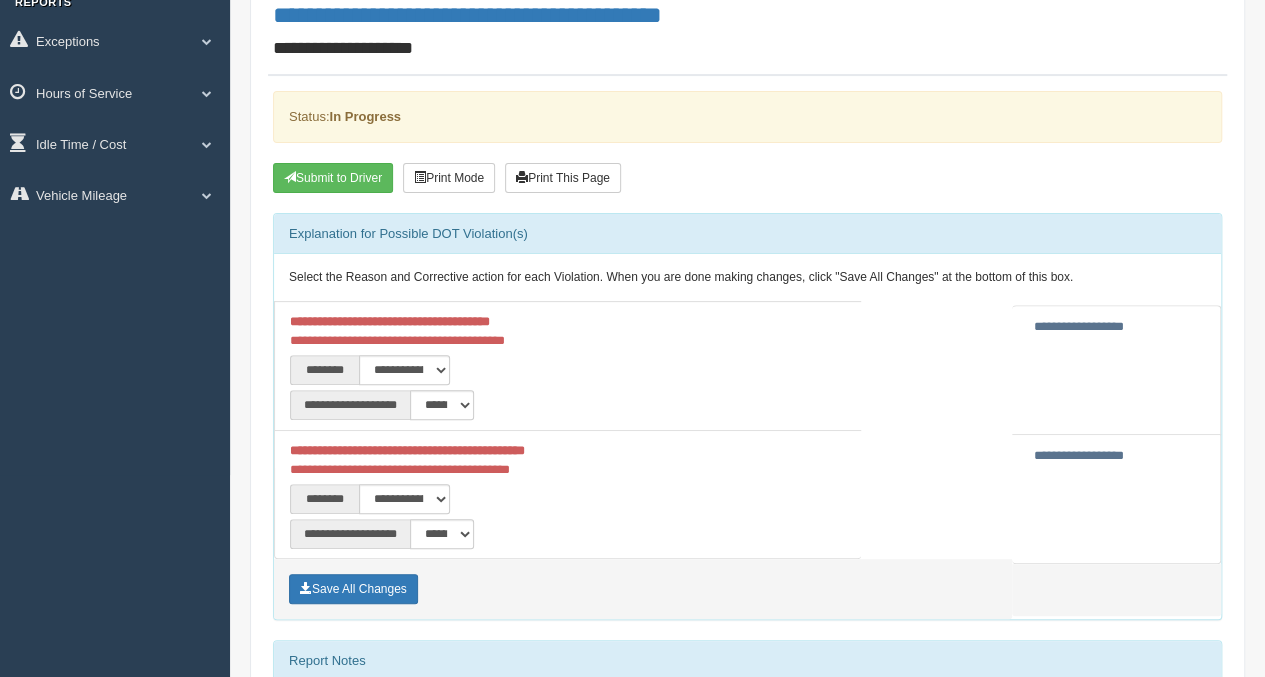 scroll, scrollTop: 200, scrollLeft: 0, axis: vertical 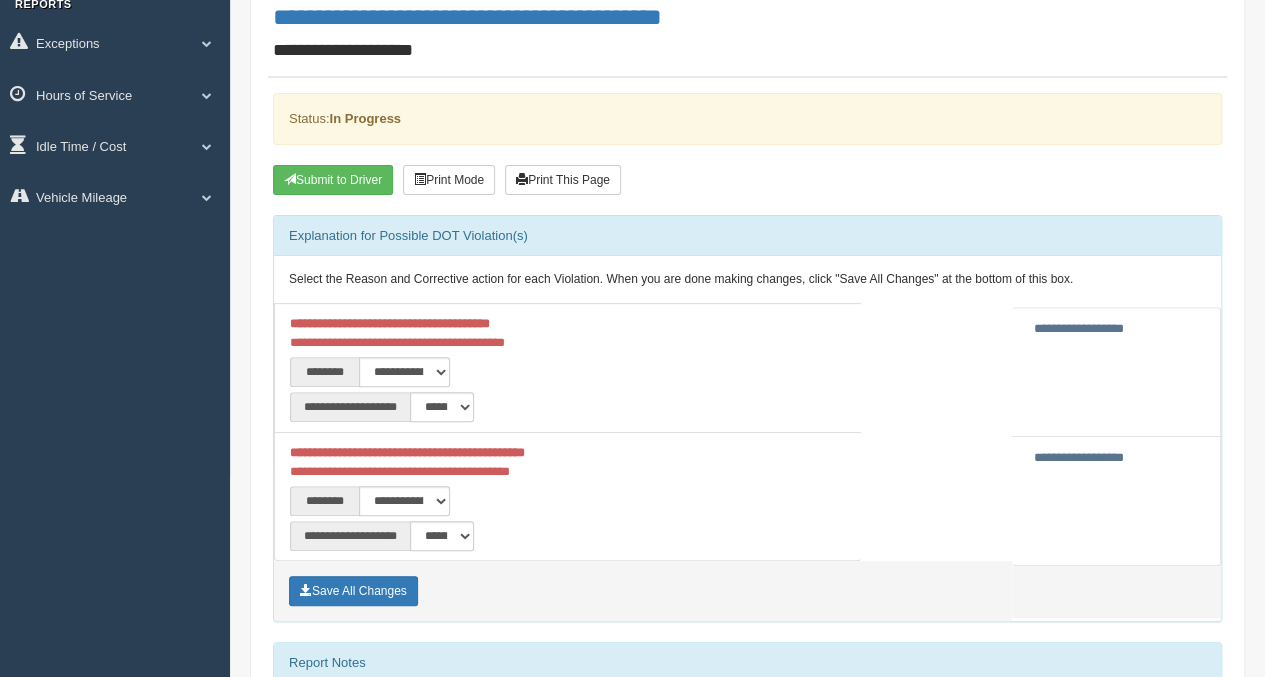click on "**********" at bounding box center [1078, 328] 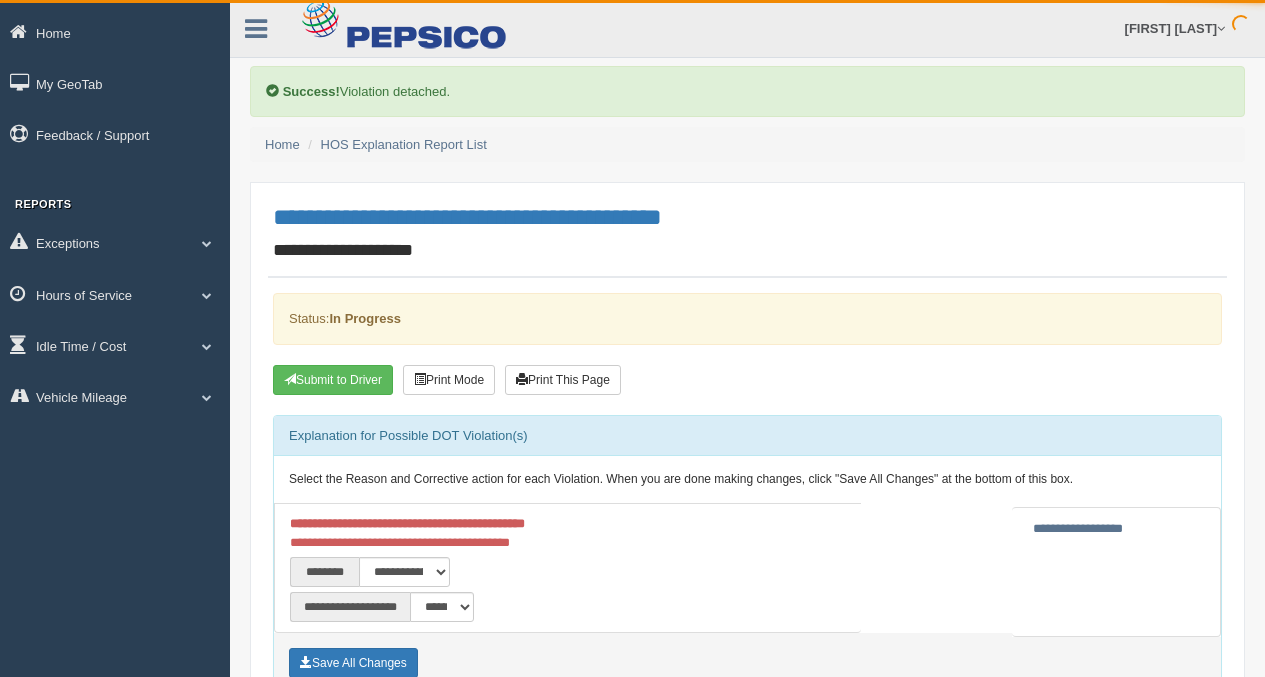 scroll, scrollTop: 0, scrollLeft: 0, axis: both 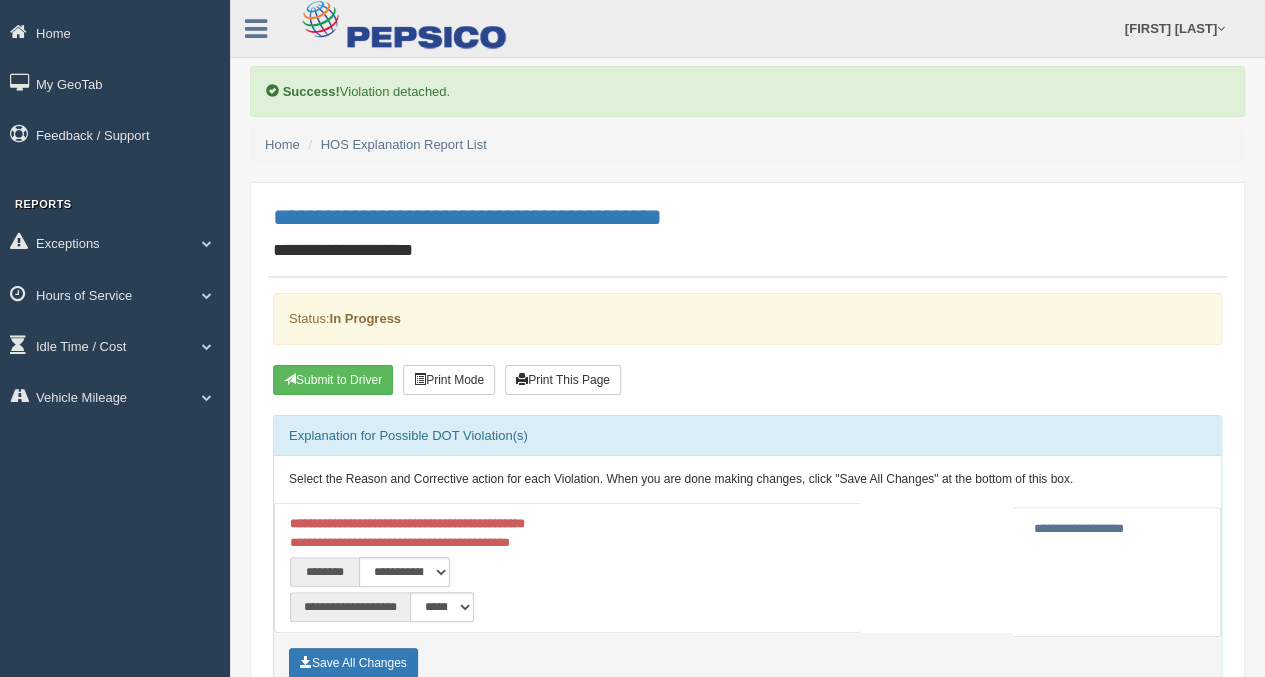 click on "**********" at bounding box center (1078, 528) 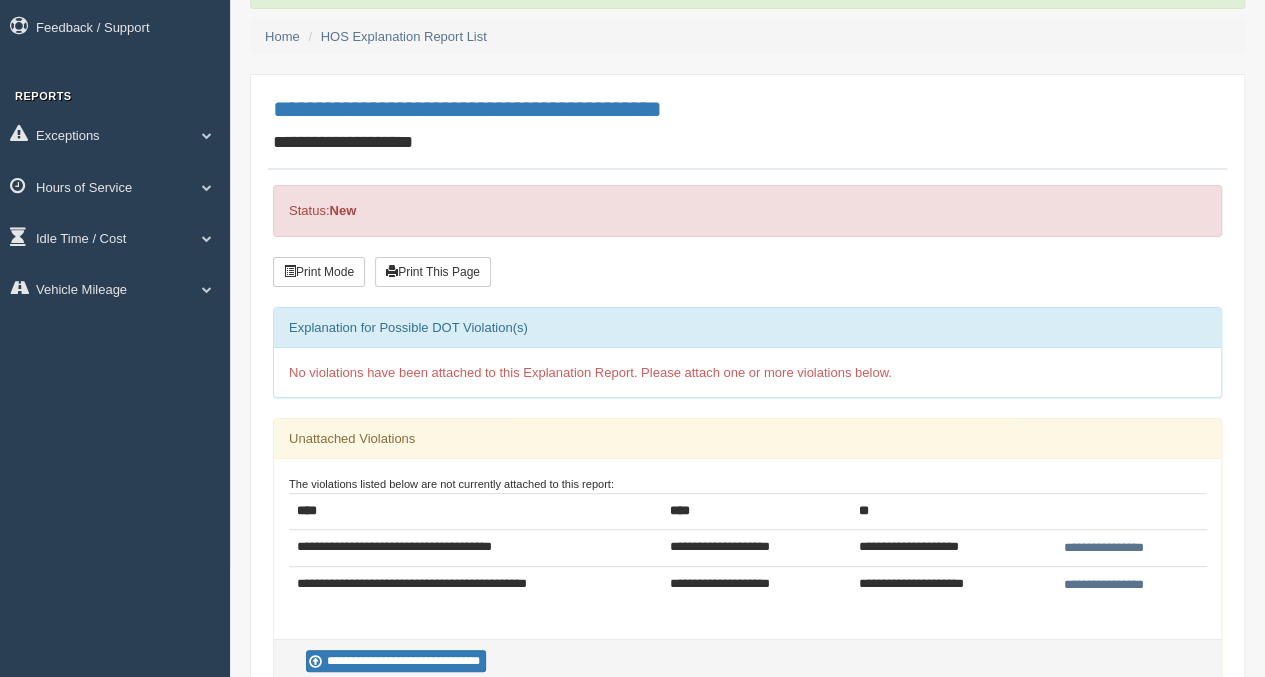 scroll, scrollTop: 200, scrollLeft: 0, axis: vertical 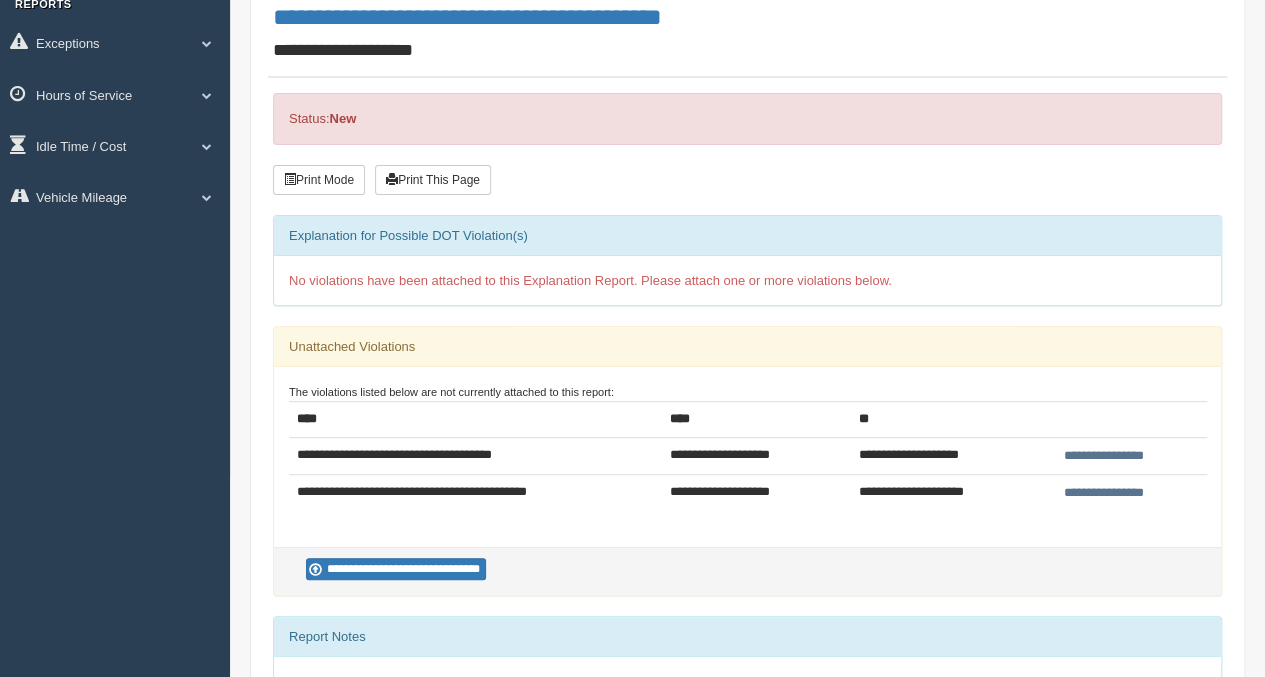 click on "New" at bounding box center (342, 118) 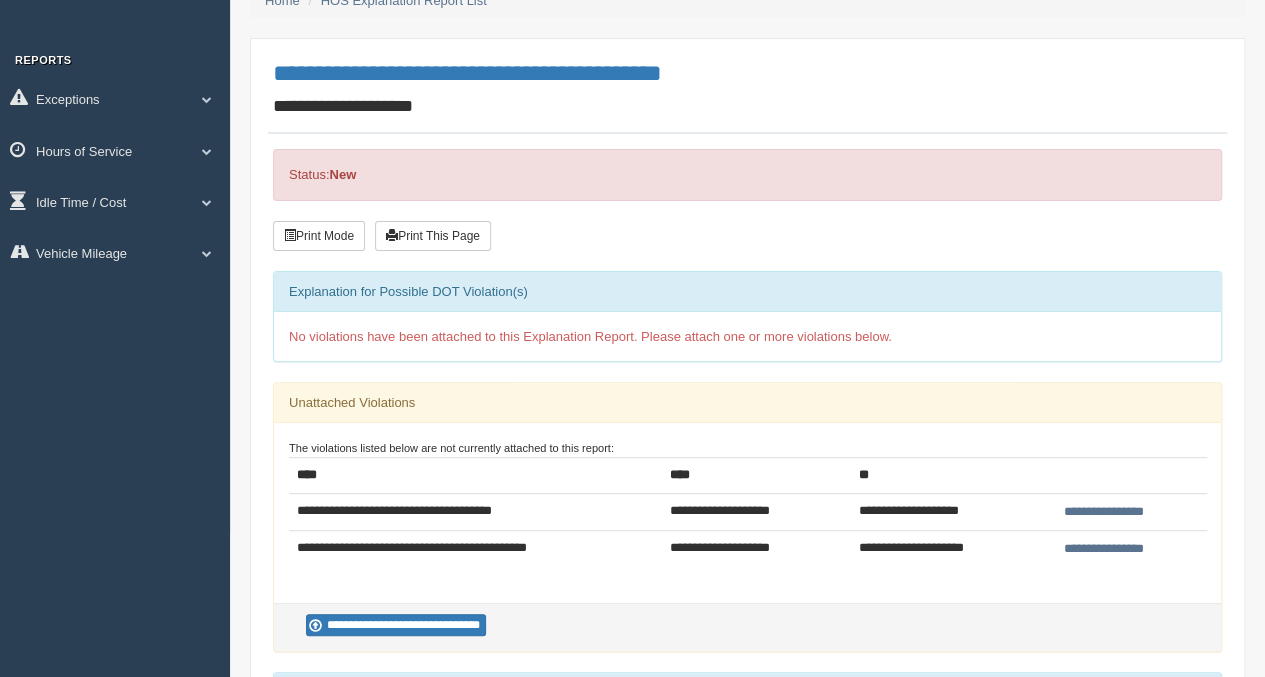 scroll, scrollTop: 100, scrollLeft: 0, axis: vertical 